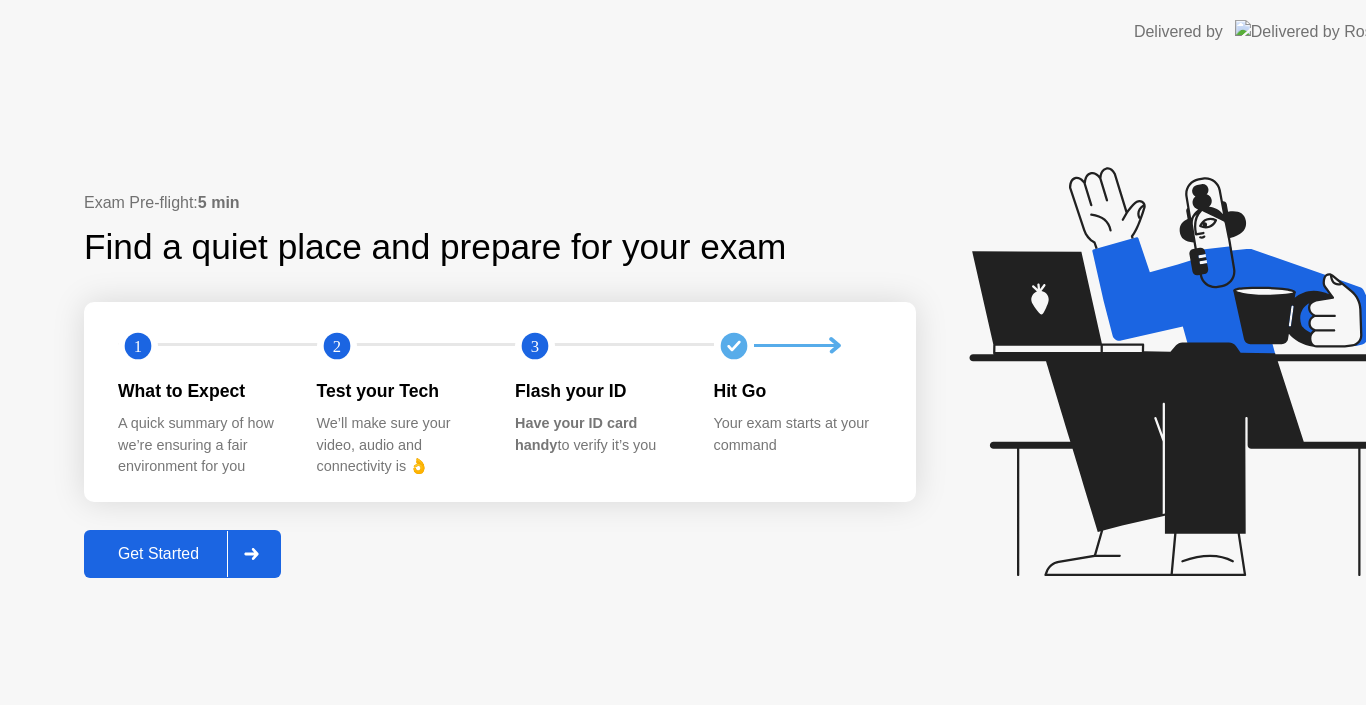scroll, scrollTop: 0, scrollLeft: 0, axis: both 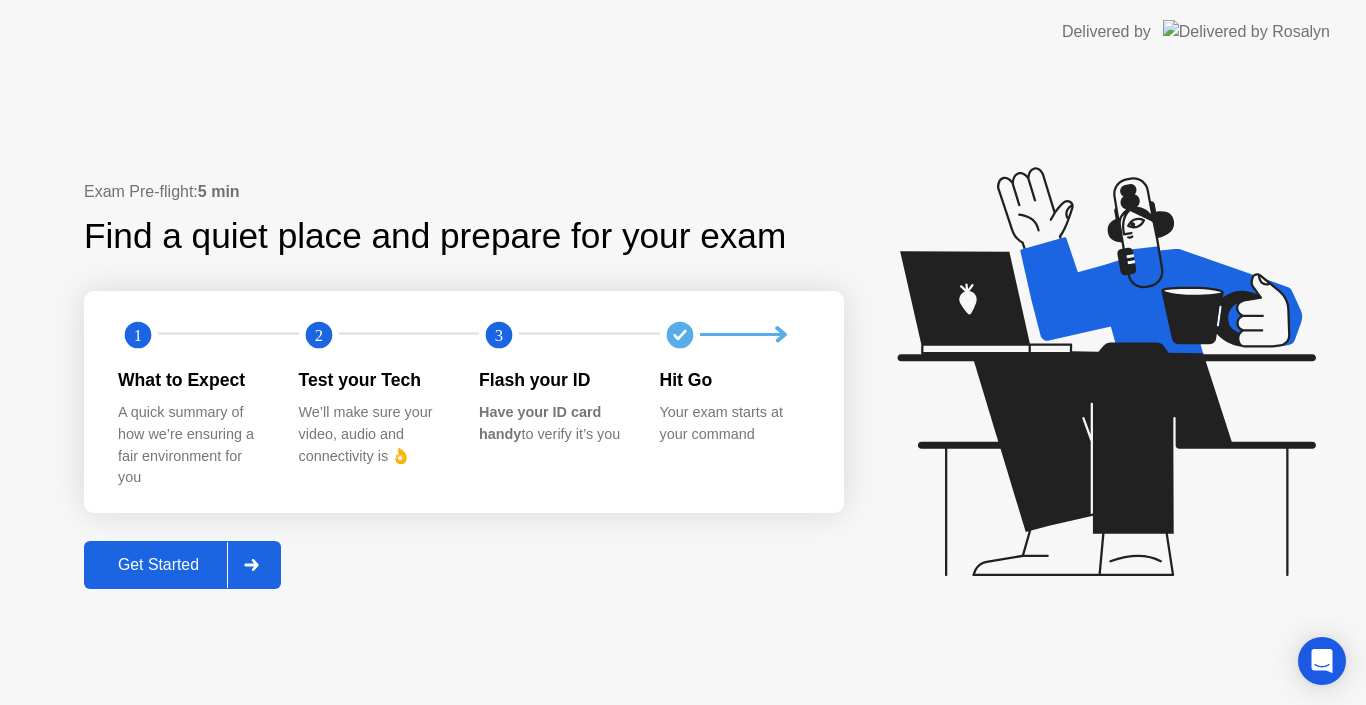 click 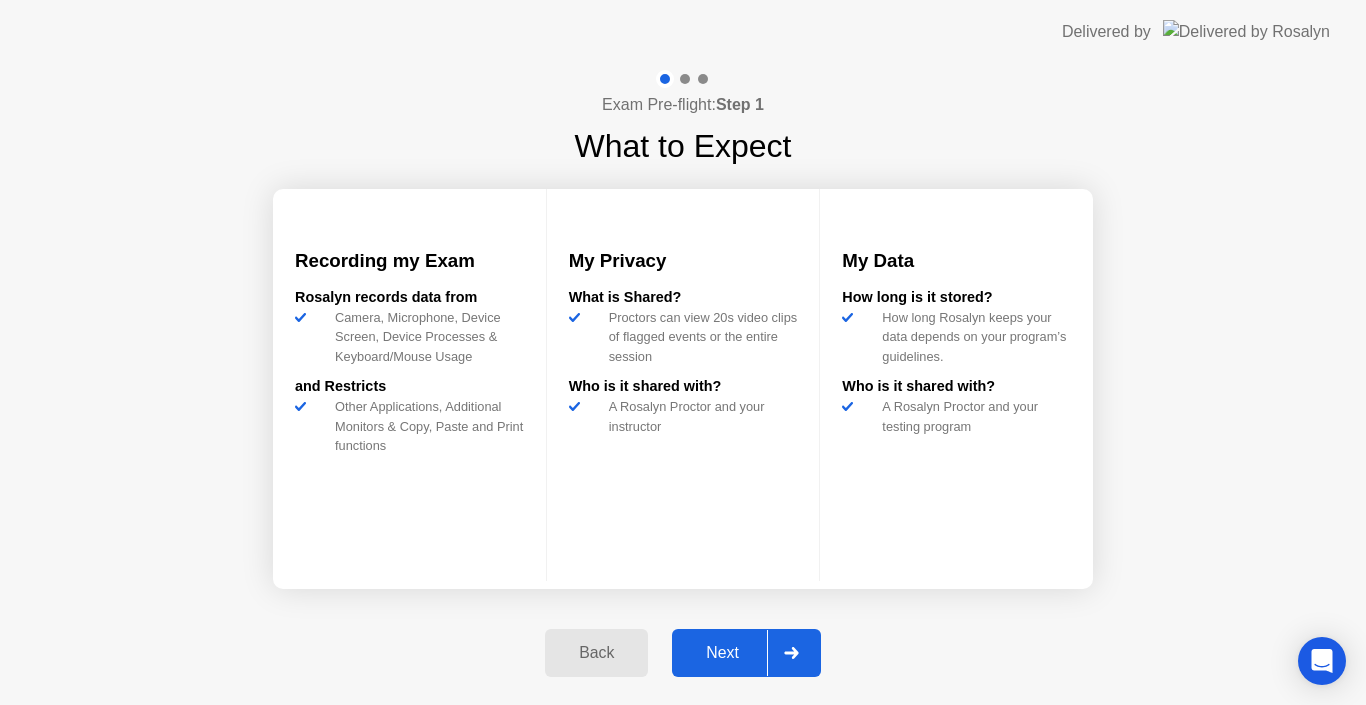click 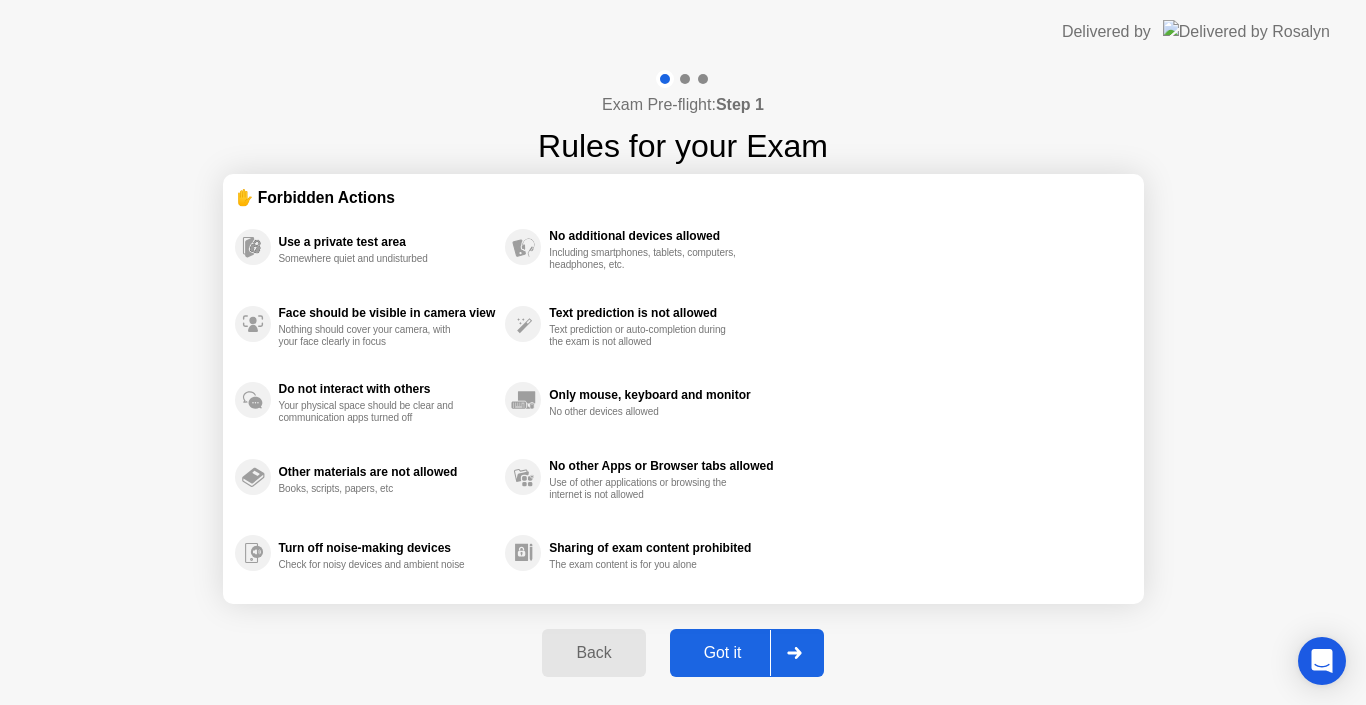 click 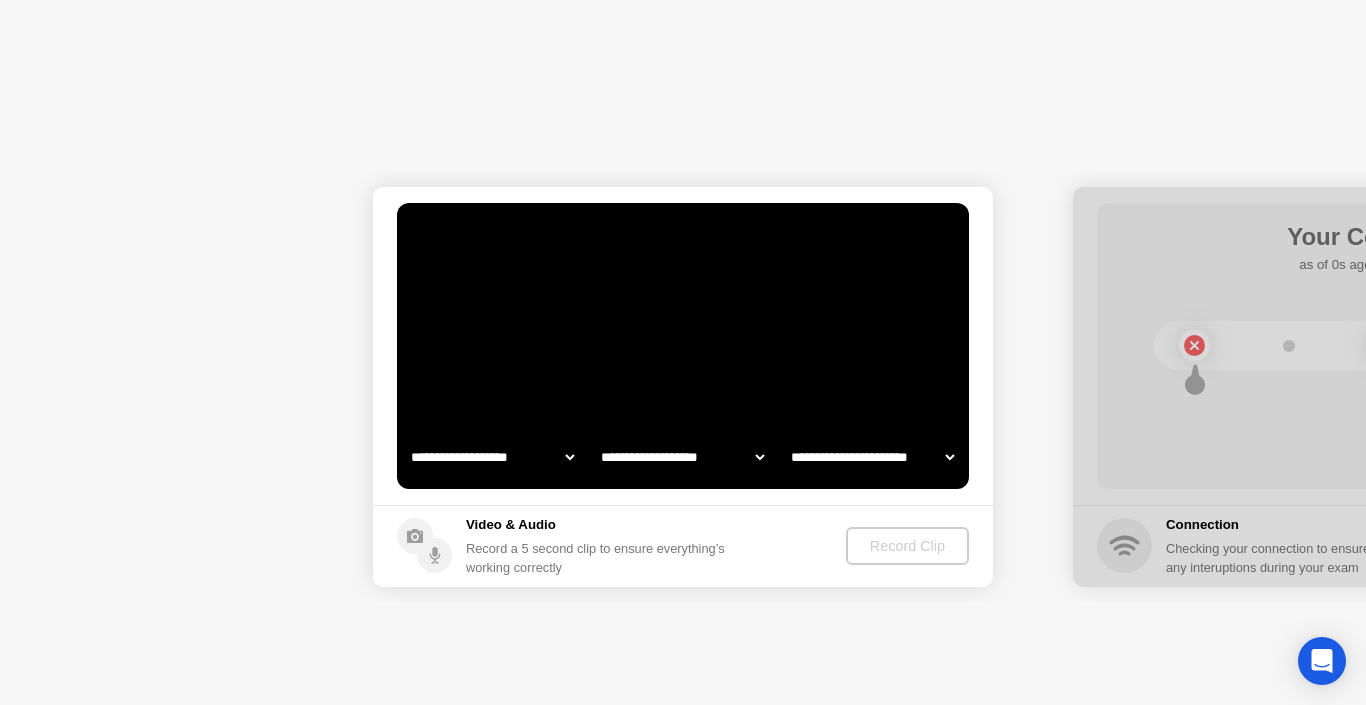 select on "**********" 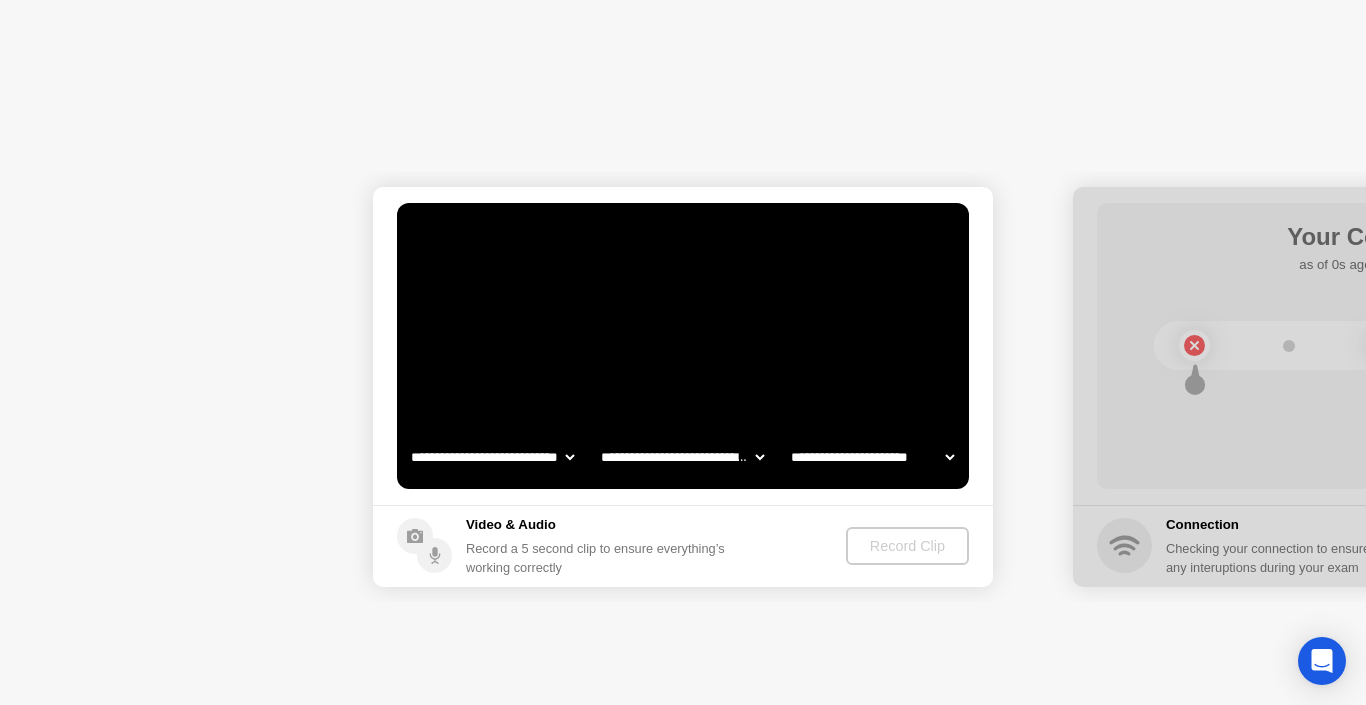 select on "*******" 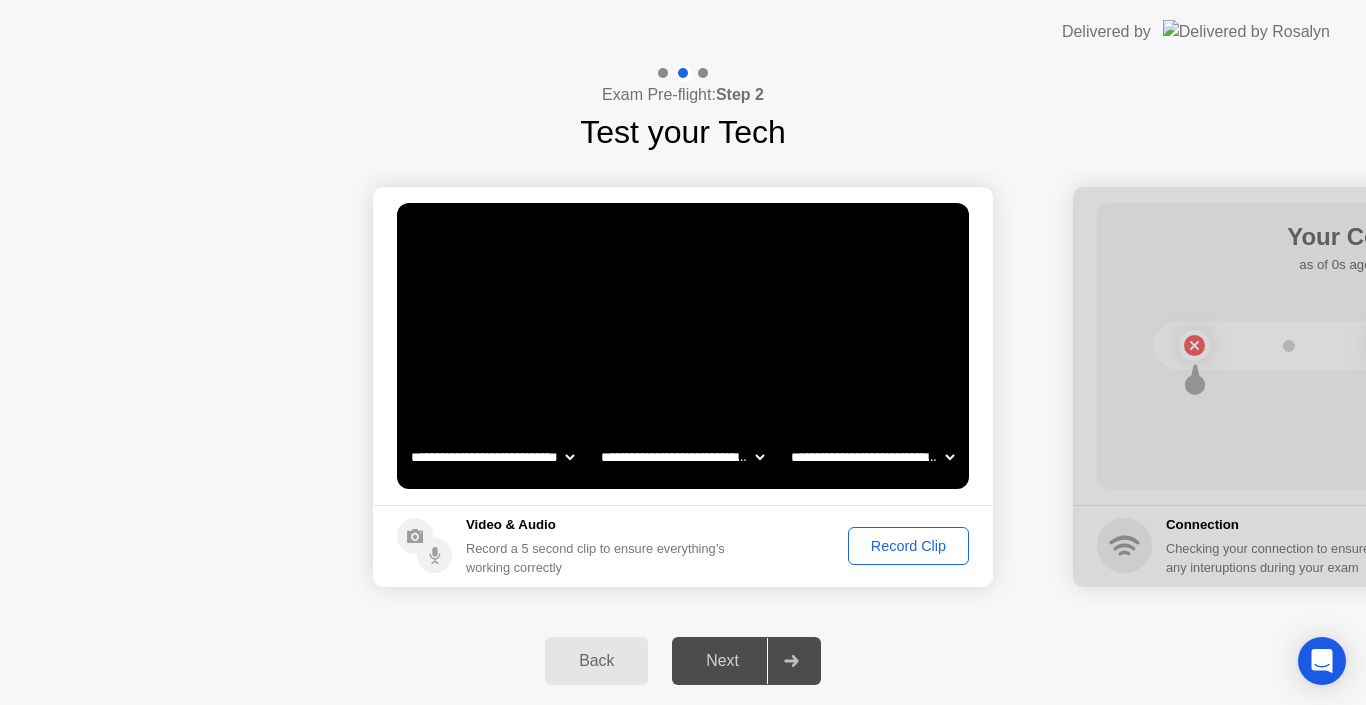 click on "Record Clip" 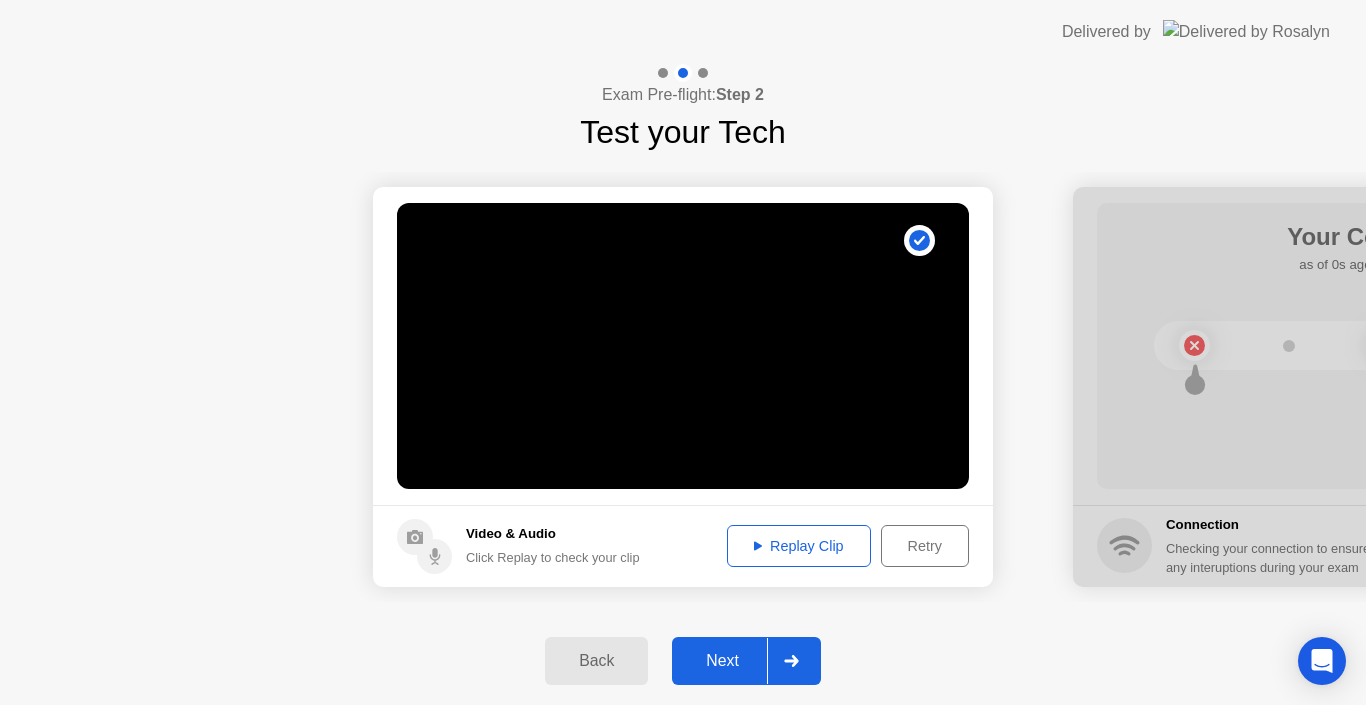 click on "Replay Clip" 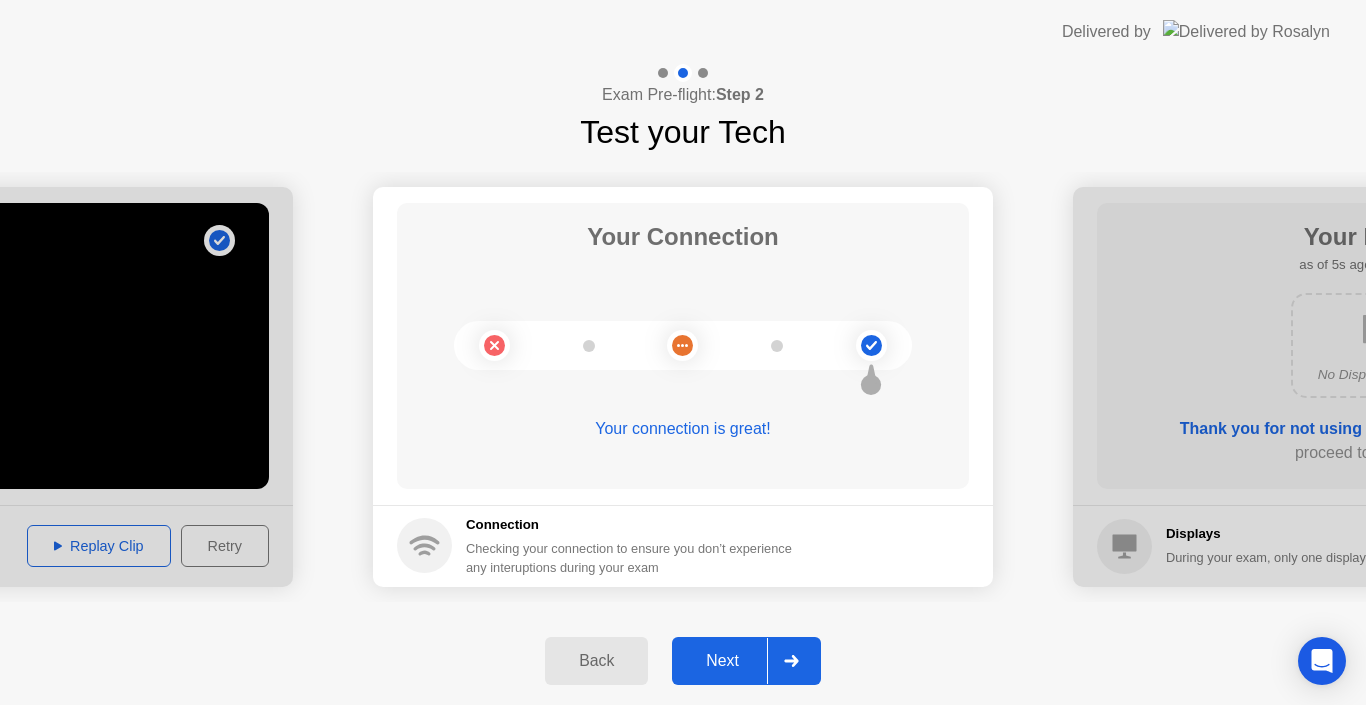 click 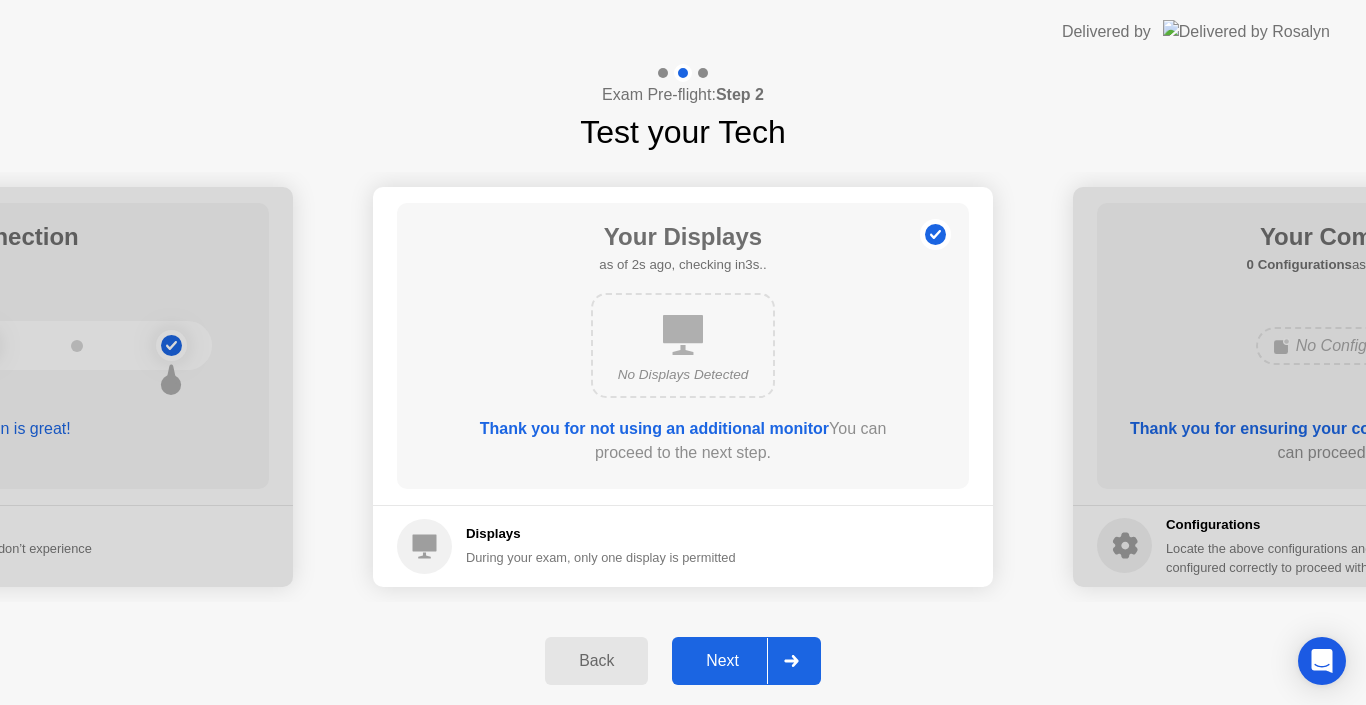 click 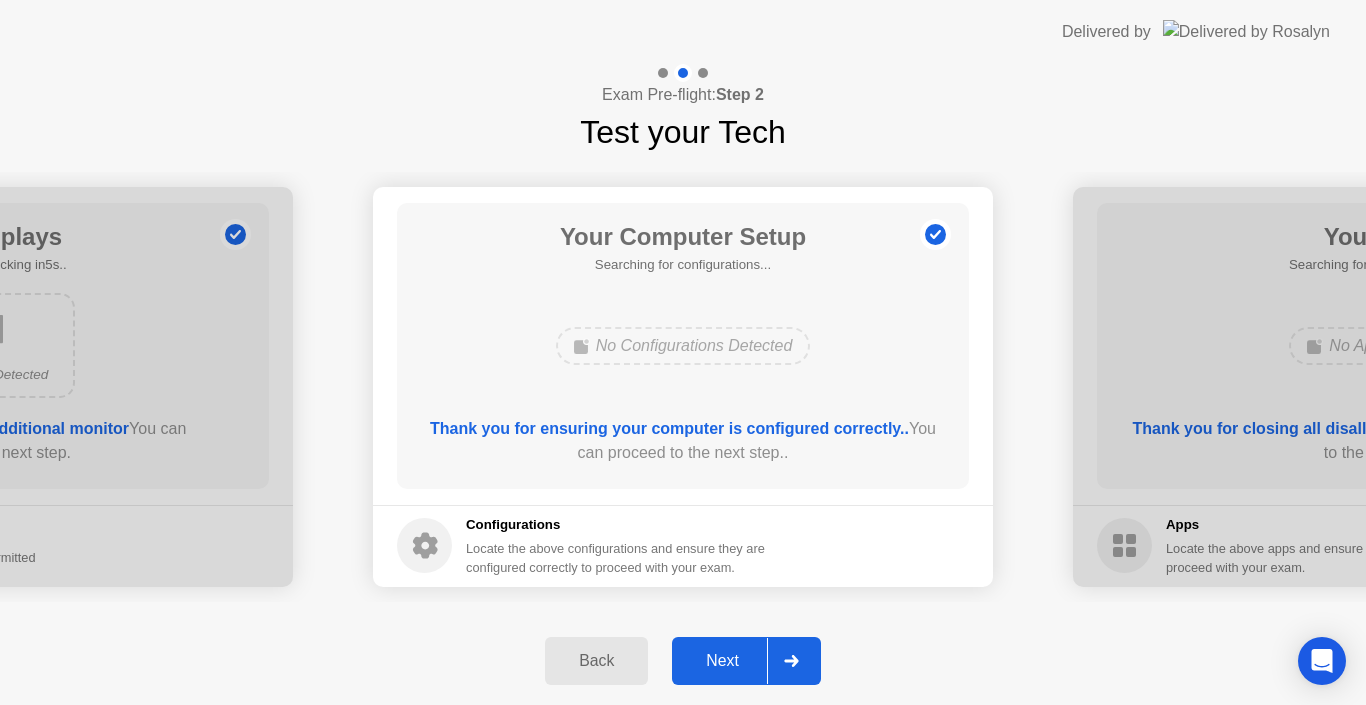 click 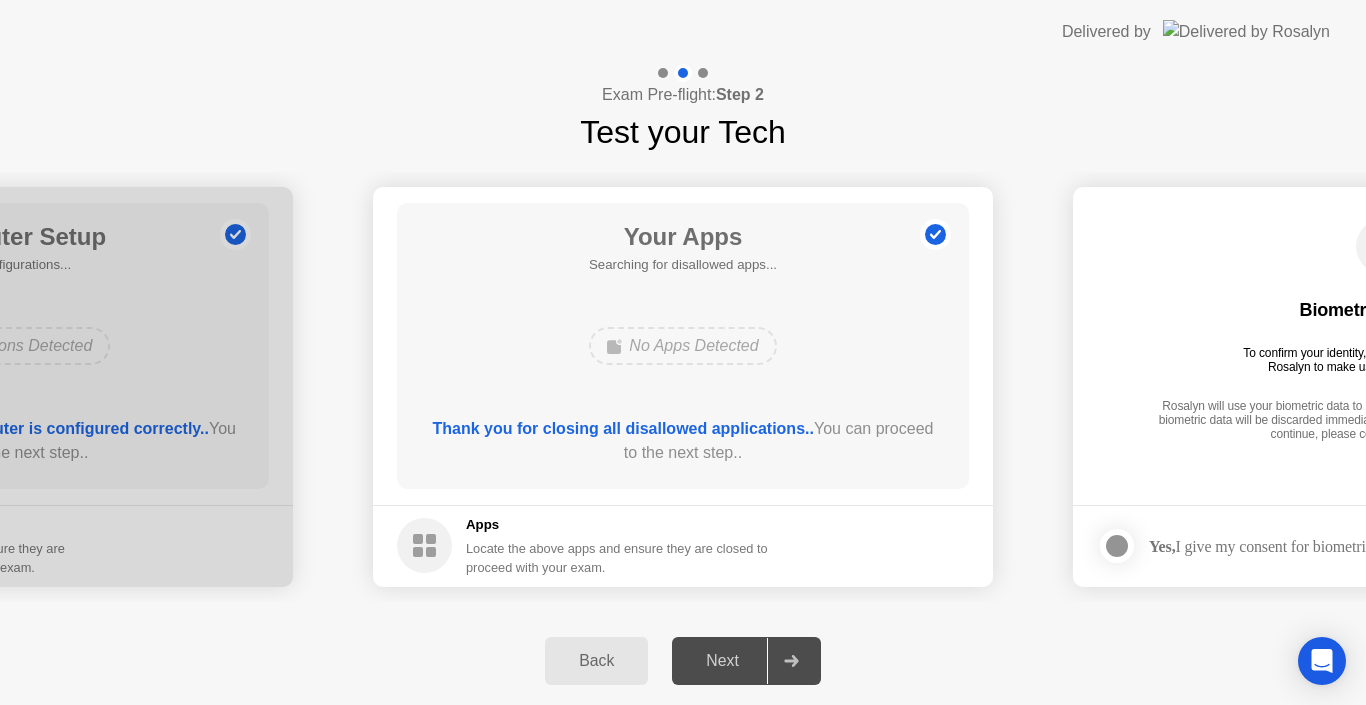 click 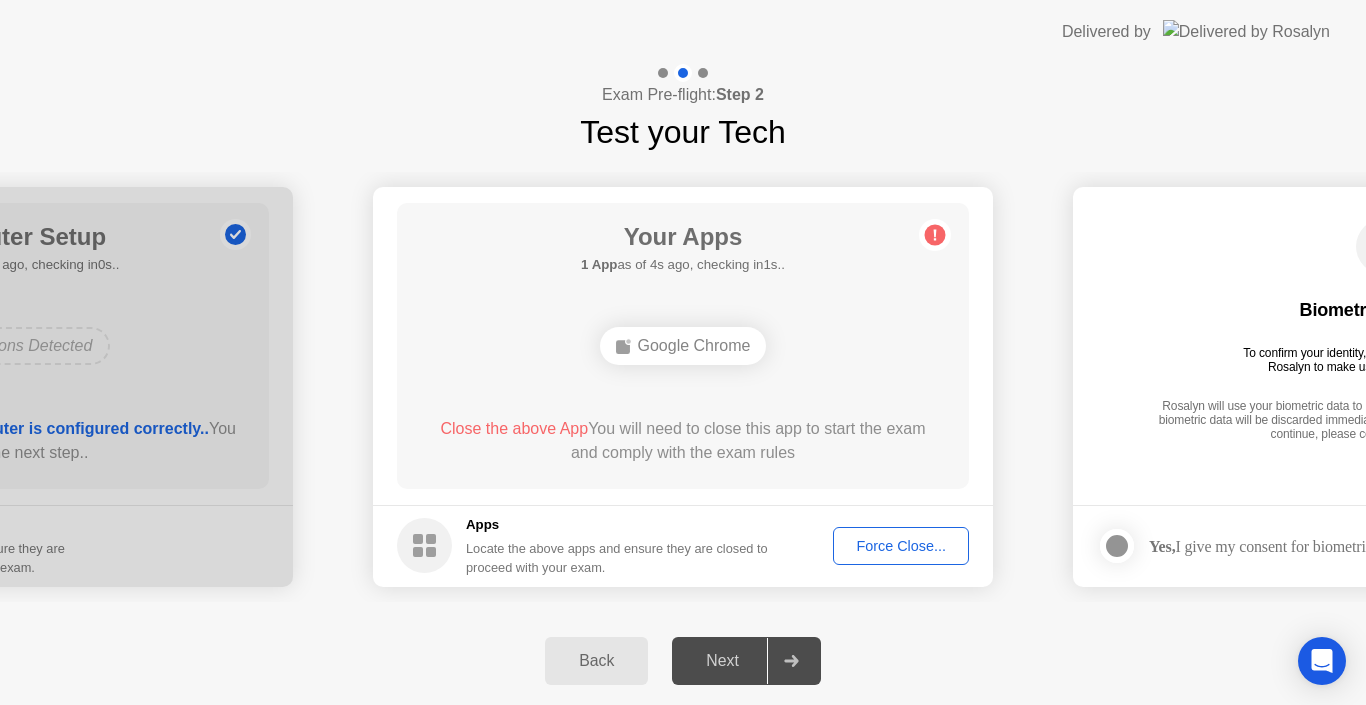 click on "Force Close..." 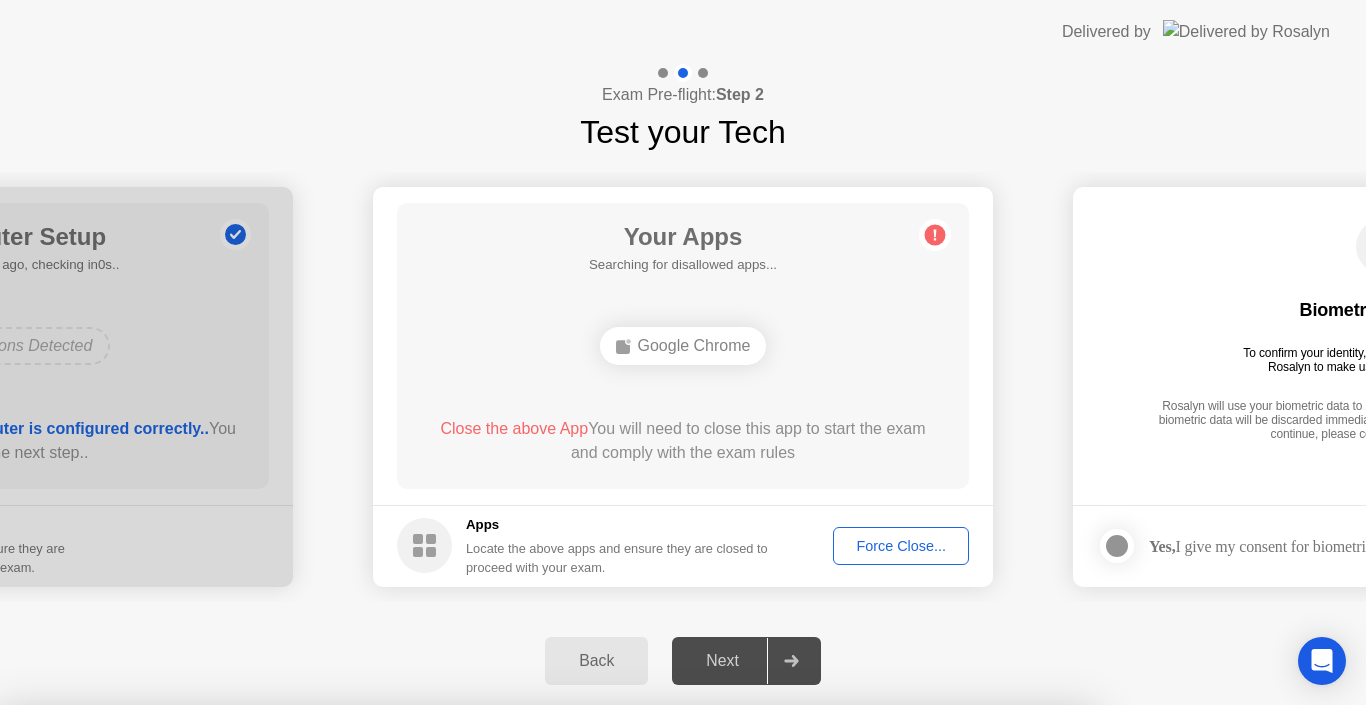 click on "Confirm" at bounding box center (613, 981) 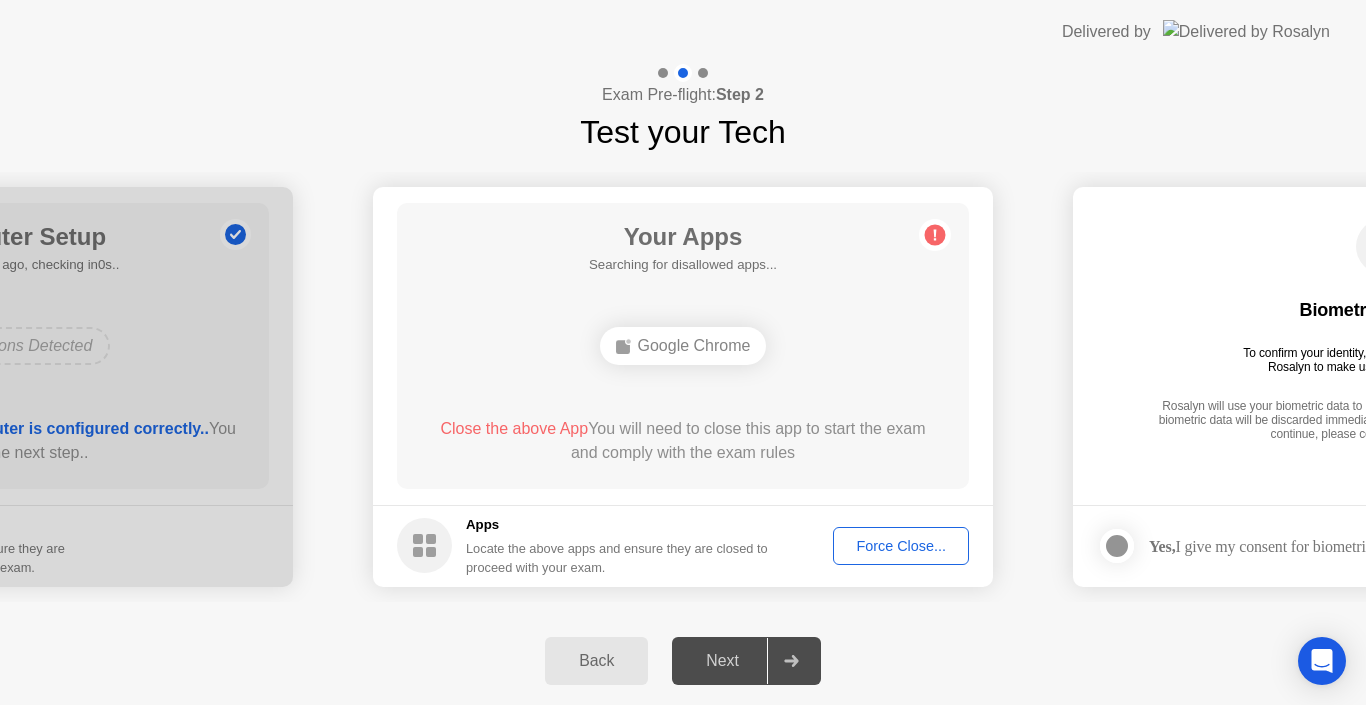 click on "Force Close..." 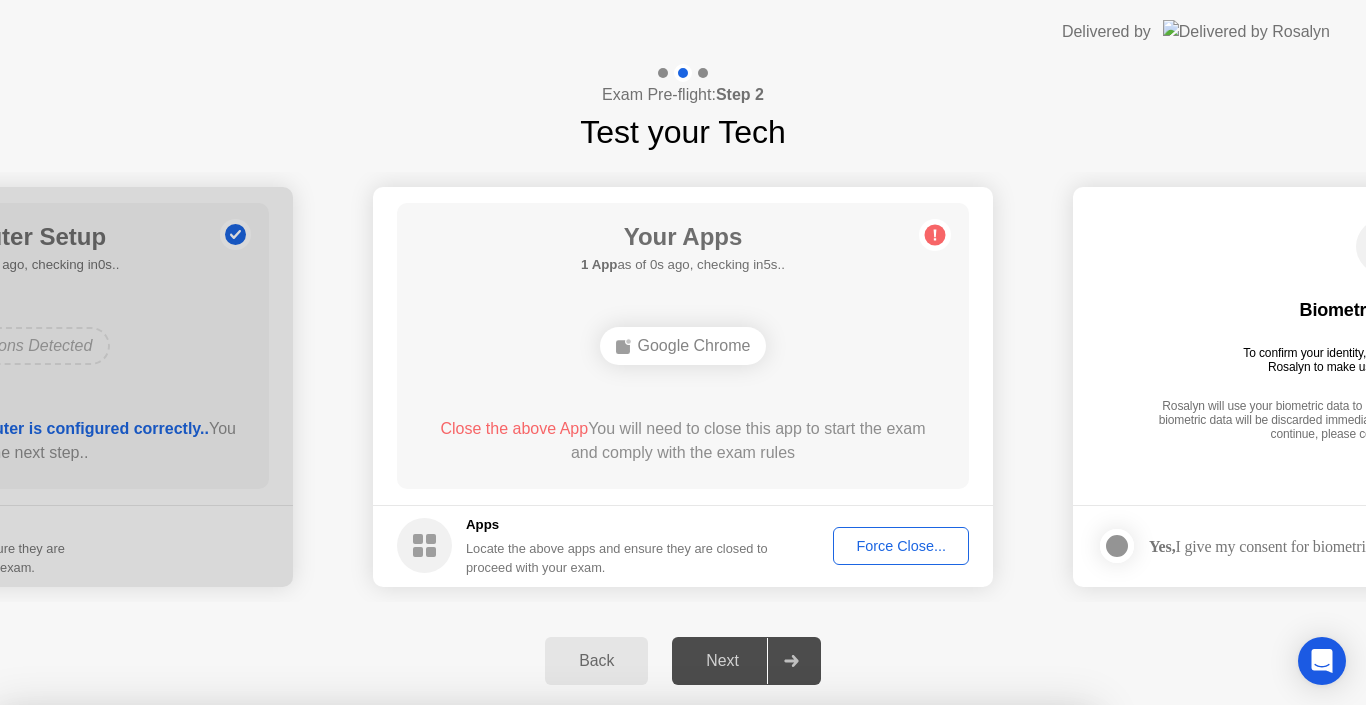 click on "Confirm" at bounding box center (613, 981) 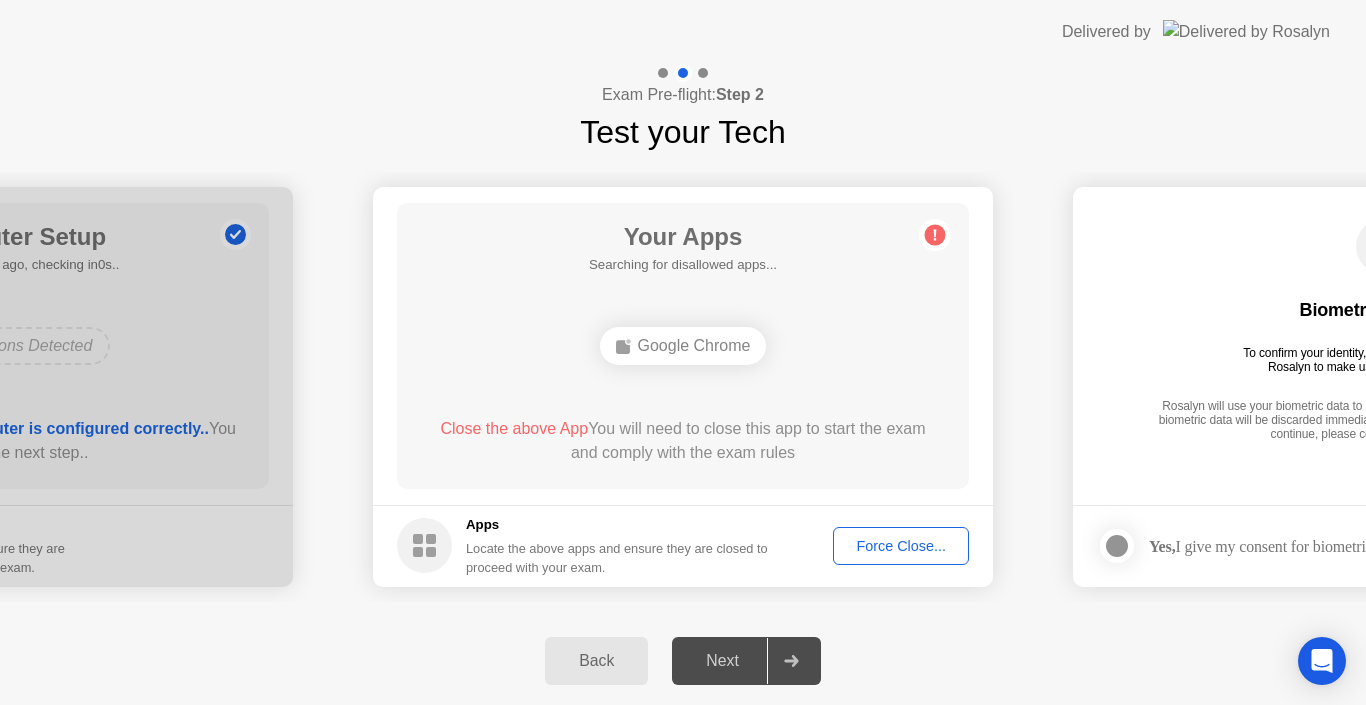 click on "Force Close..." 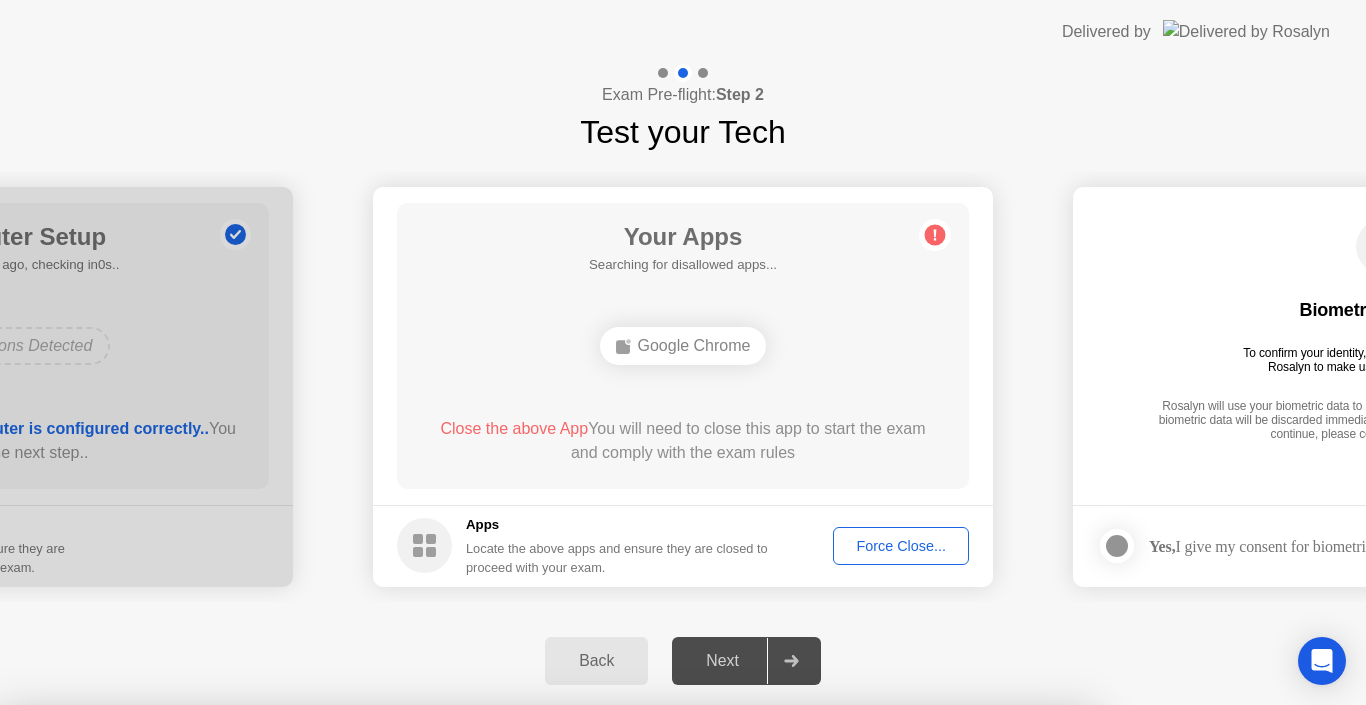 click on "Google Chrome" at bounding box center (546, 914) 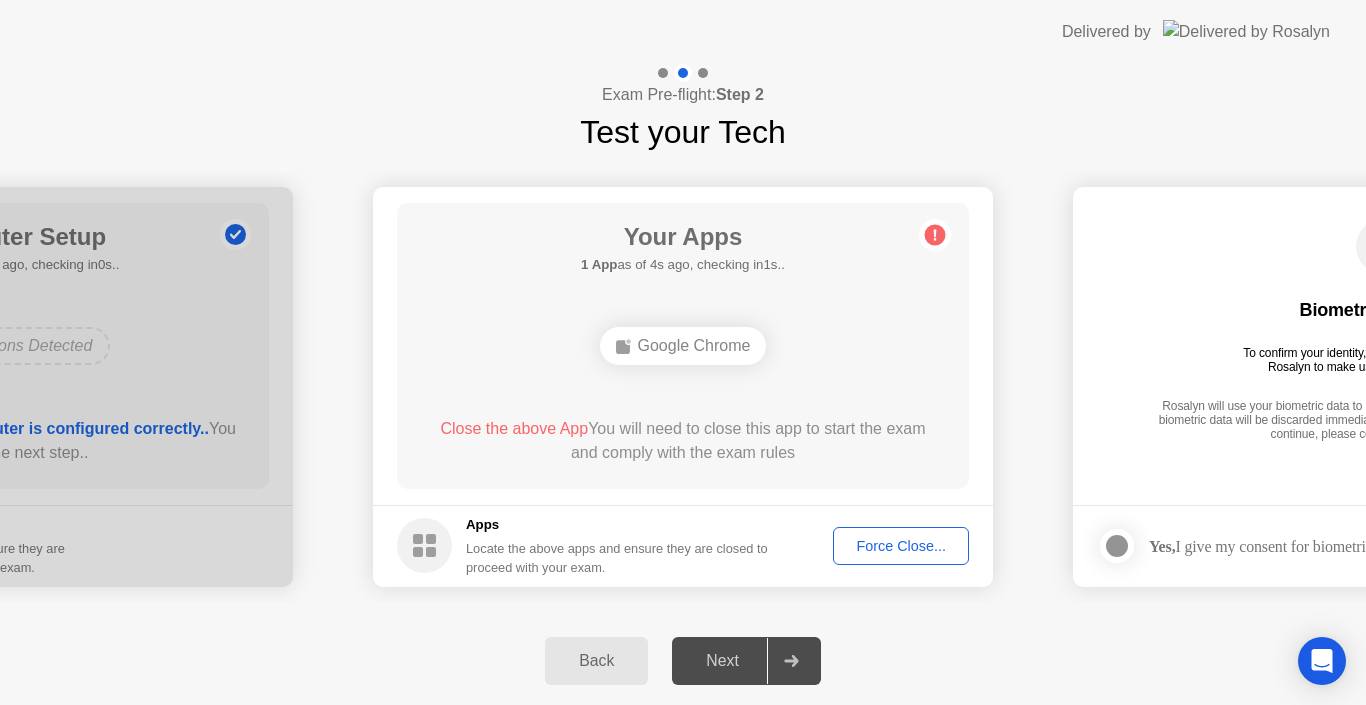 click on "Force Close..." 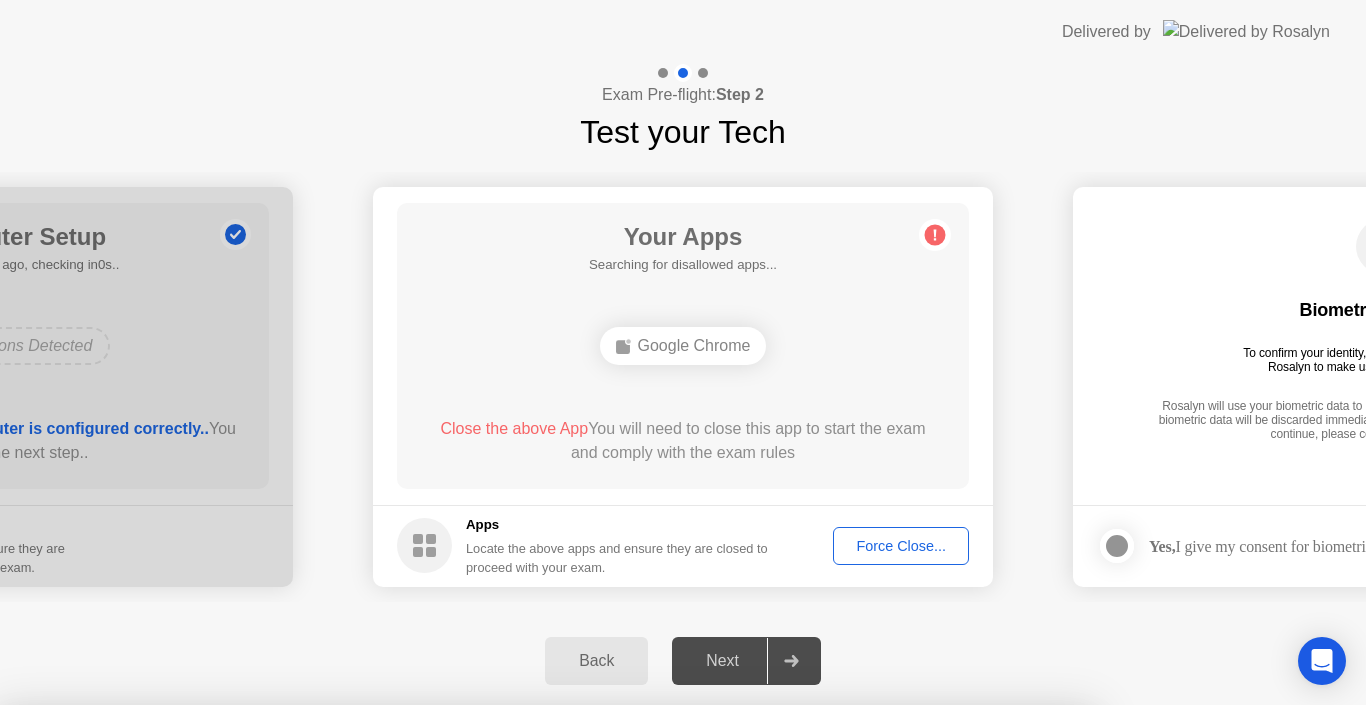 click on "Confirm" at bounding box center (613, 981) 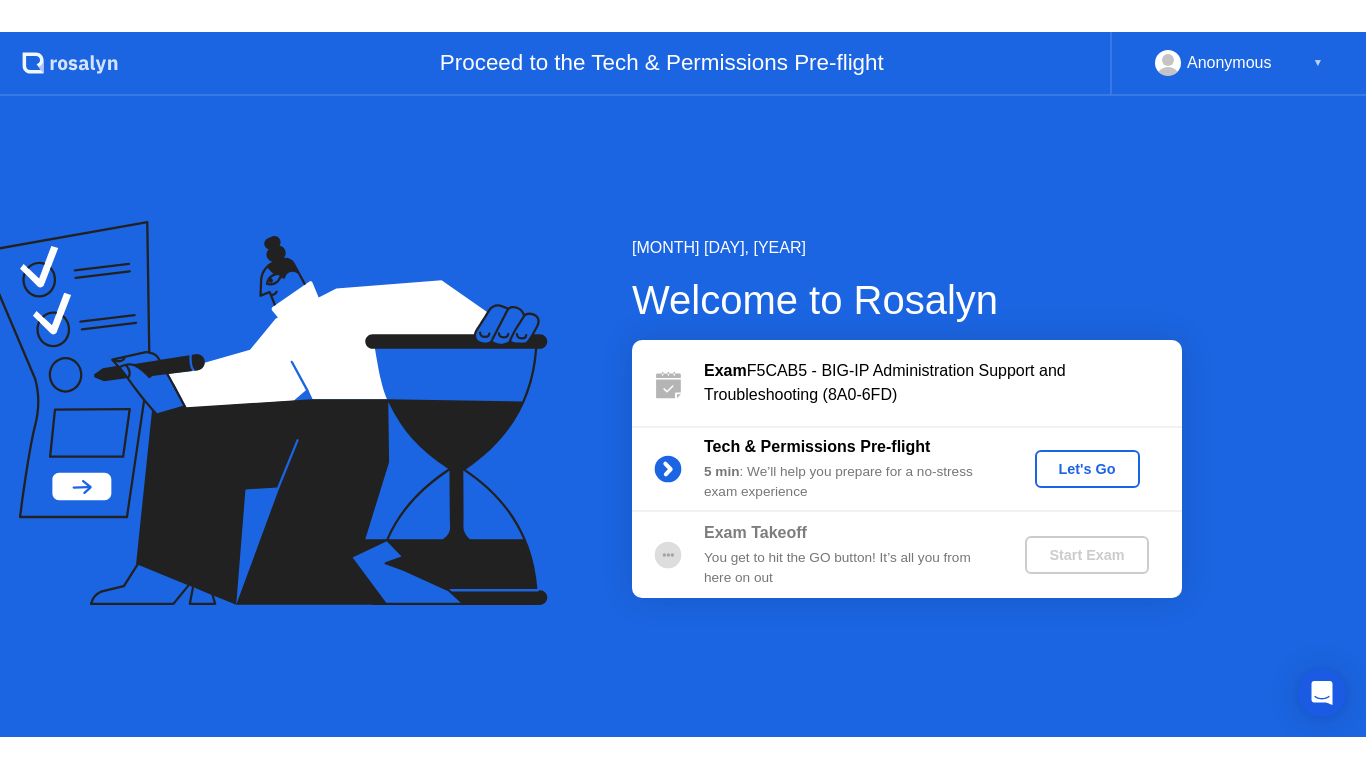 scroll, scrollTop: 0, scrollLeft: 0, axis: both 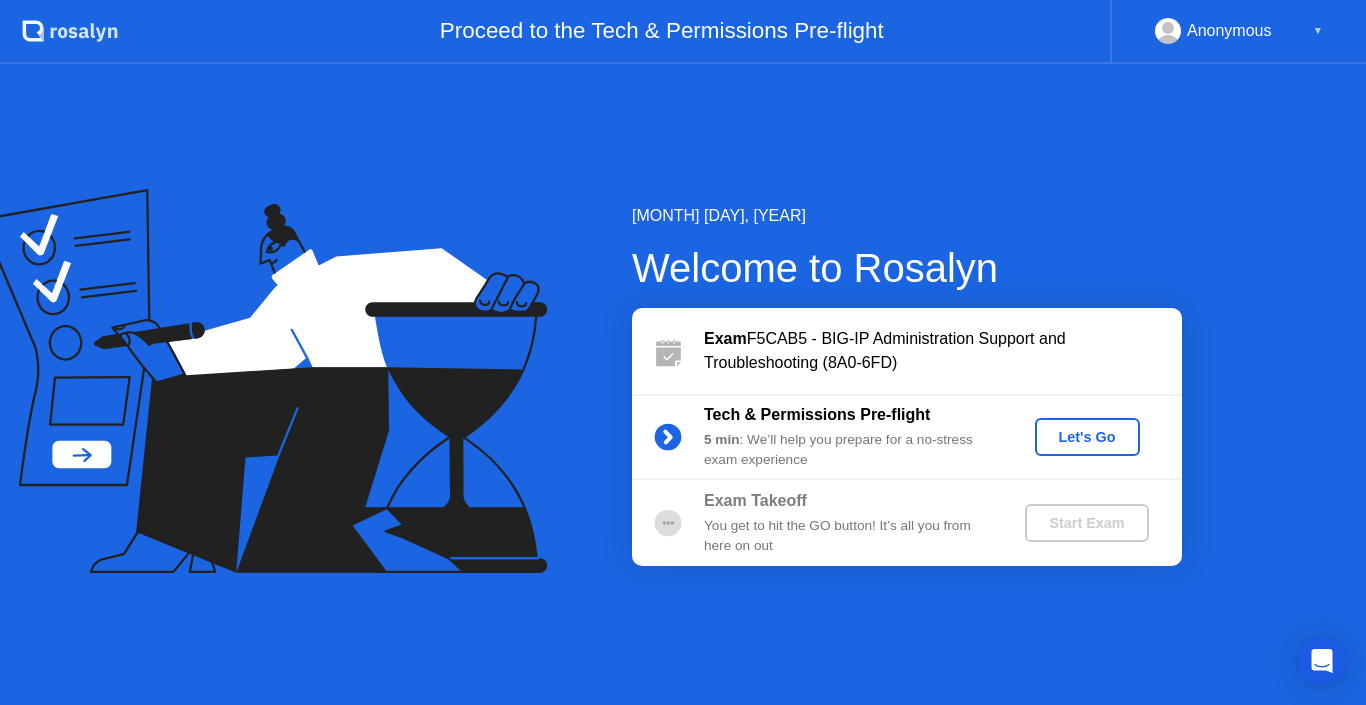 click on "Let's Go" 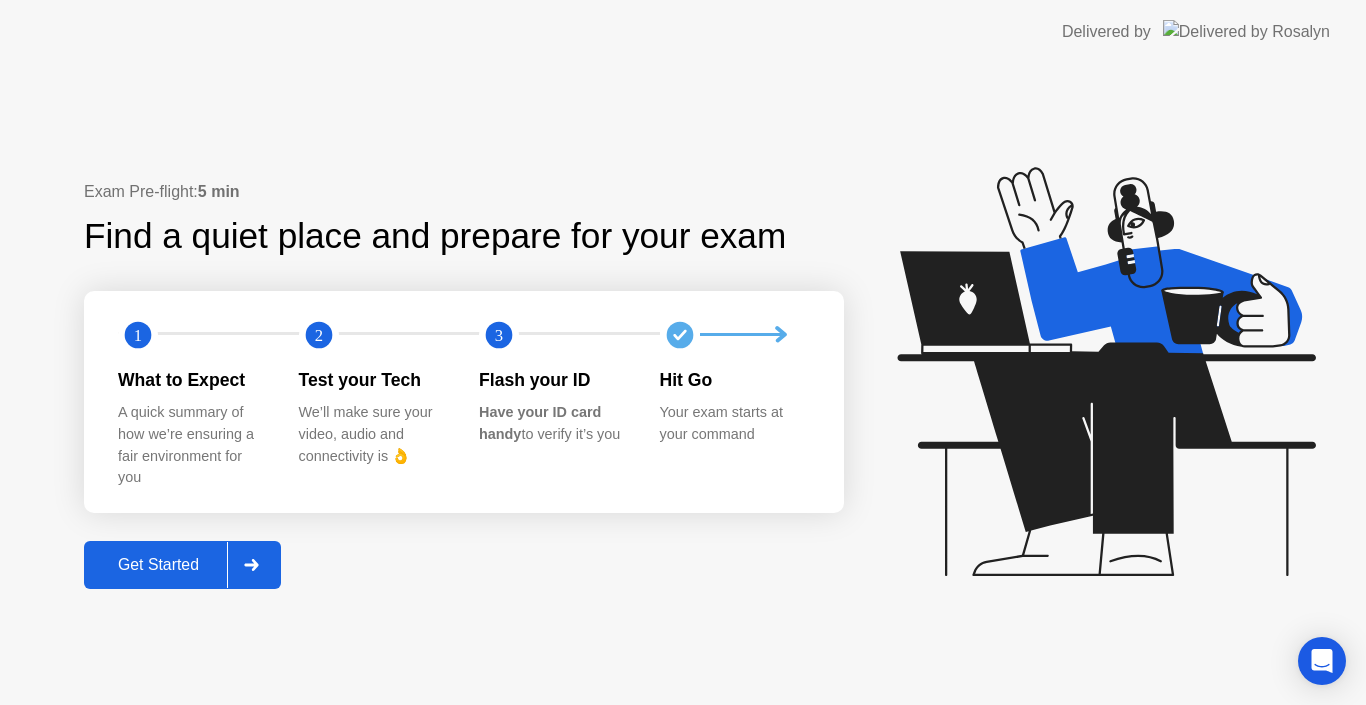 click 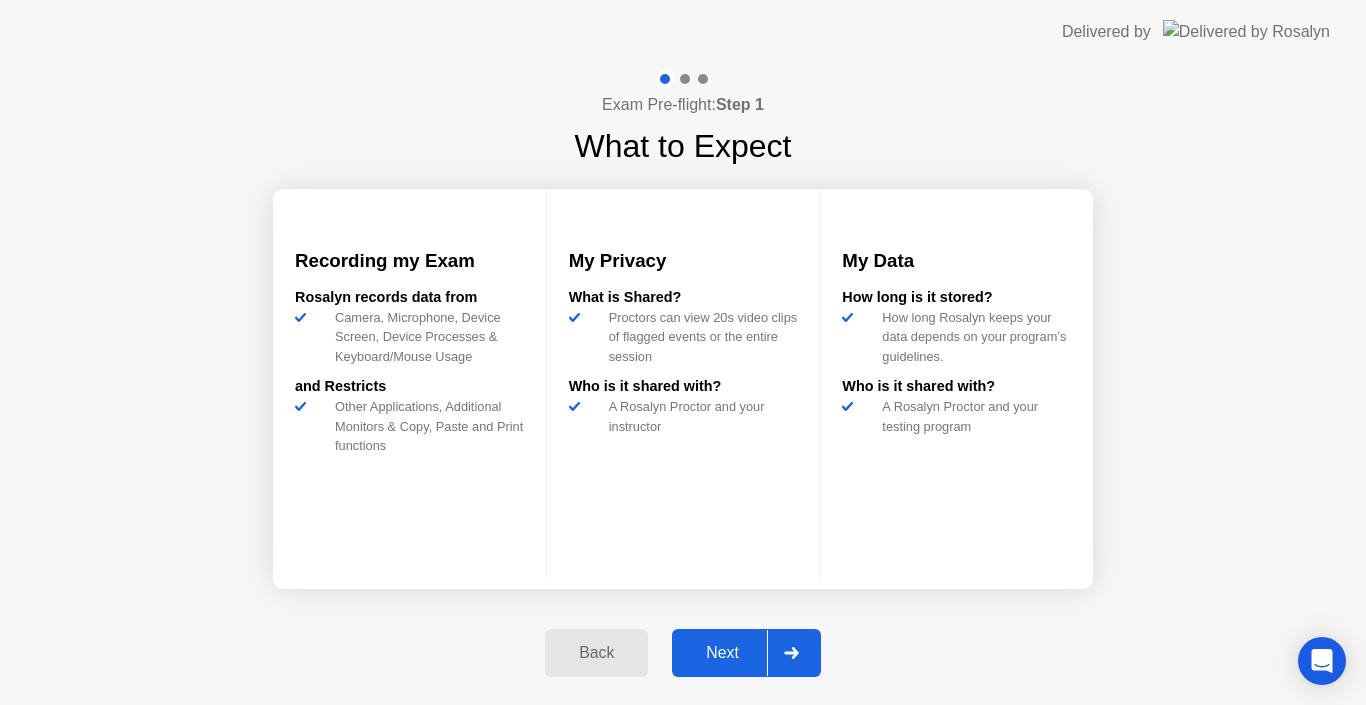 click 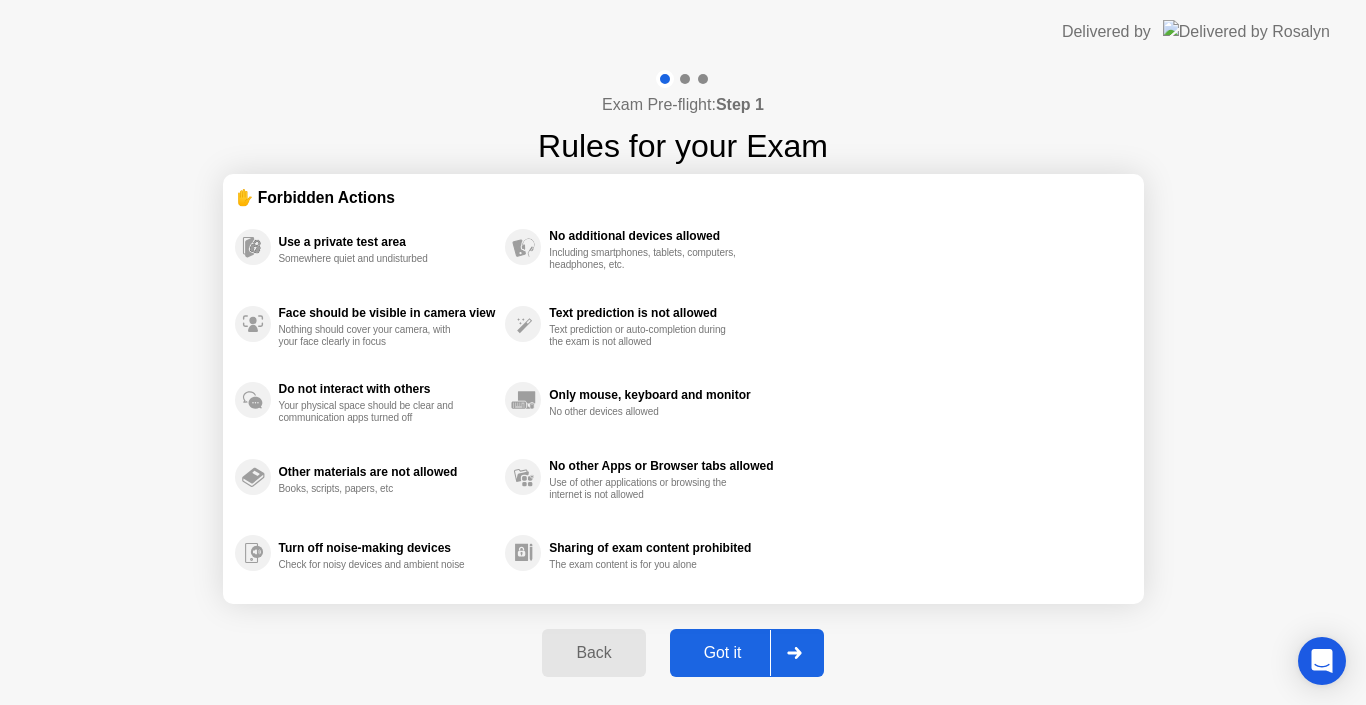 click 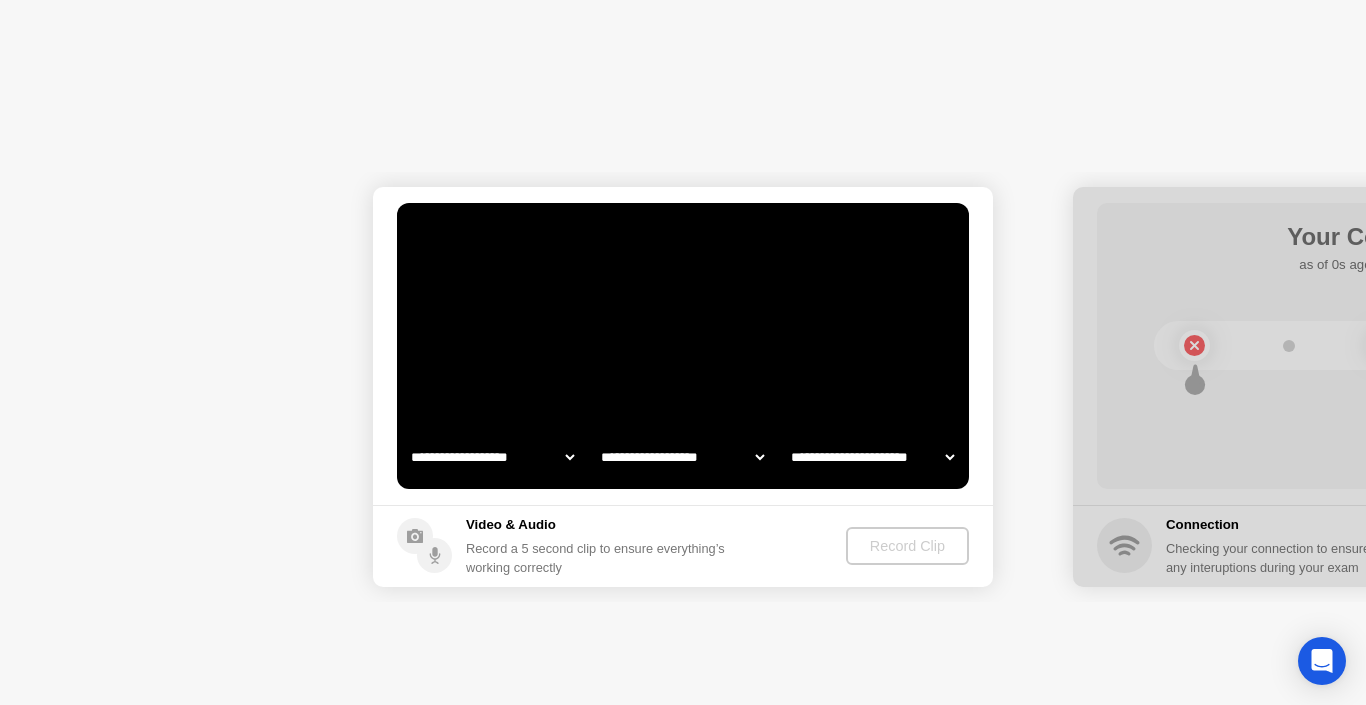 select on "**********" 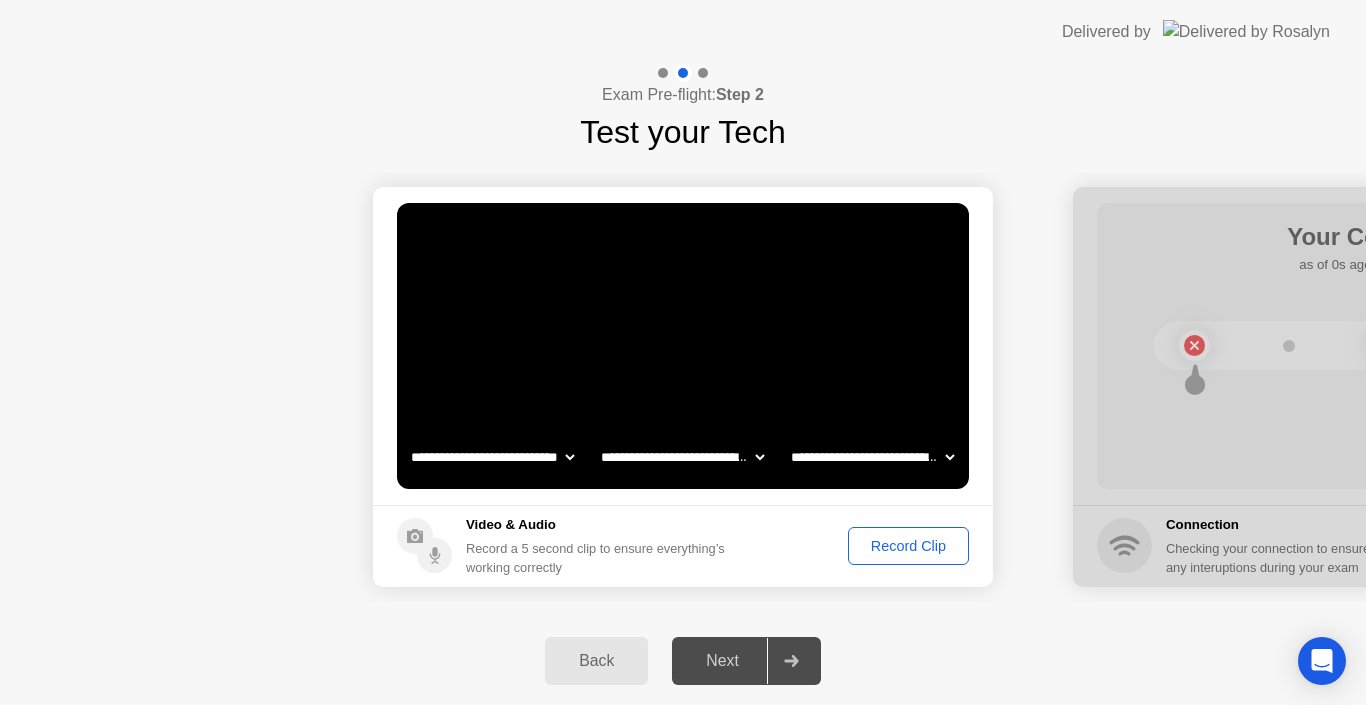 click on "Record Clip" 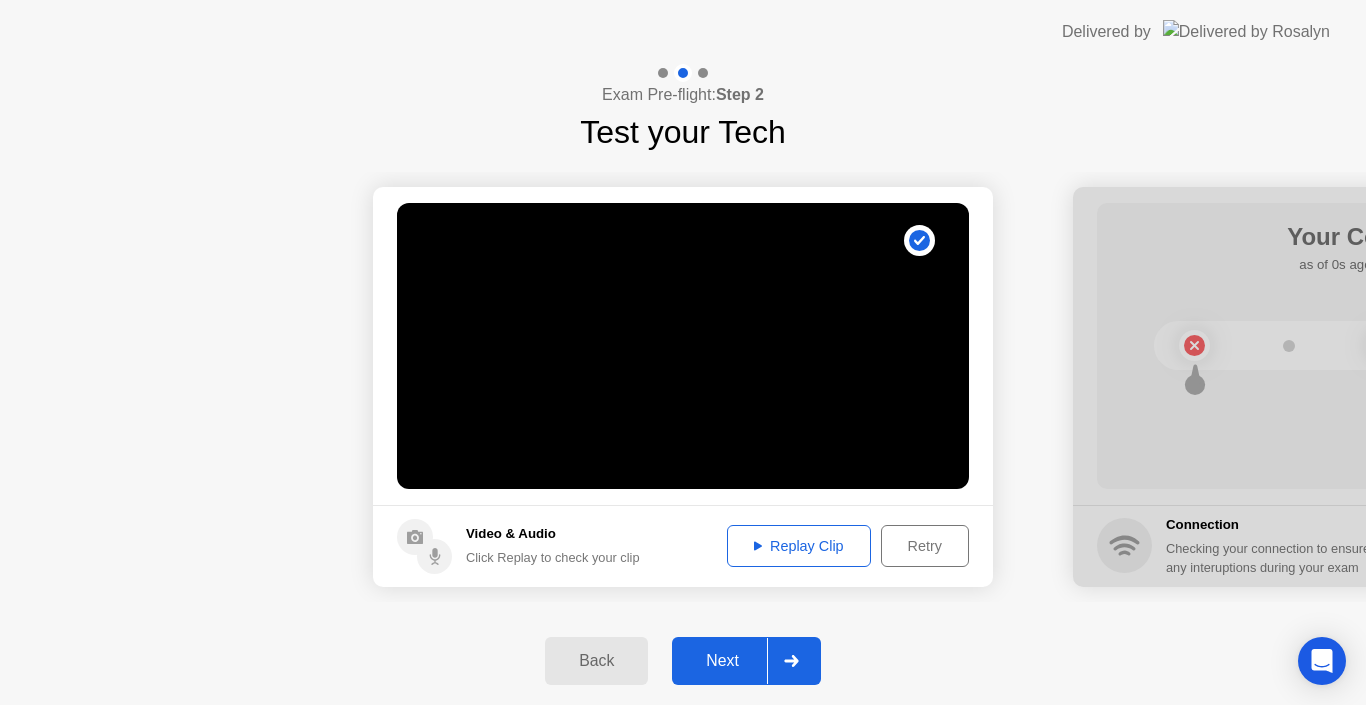 click on "Replay Clip" 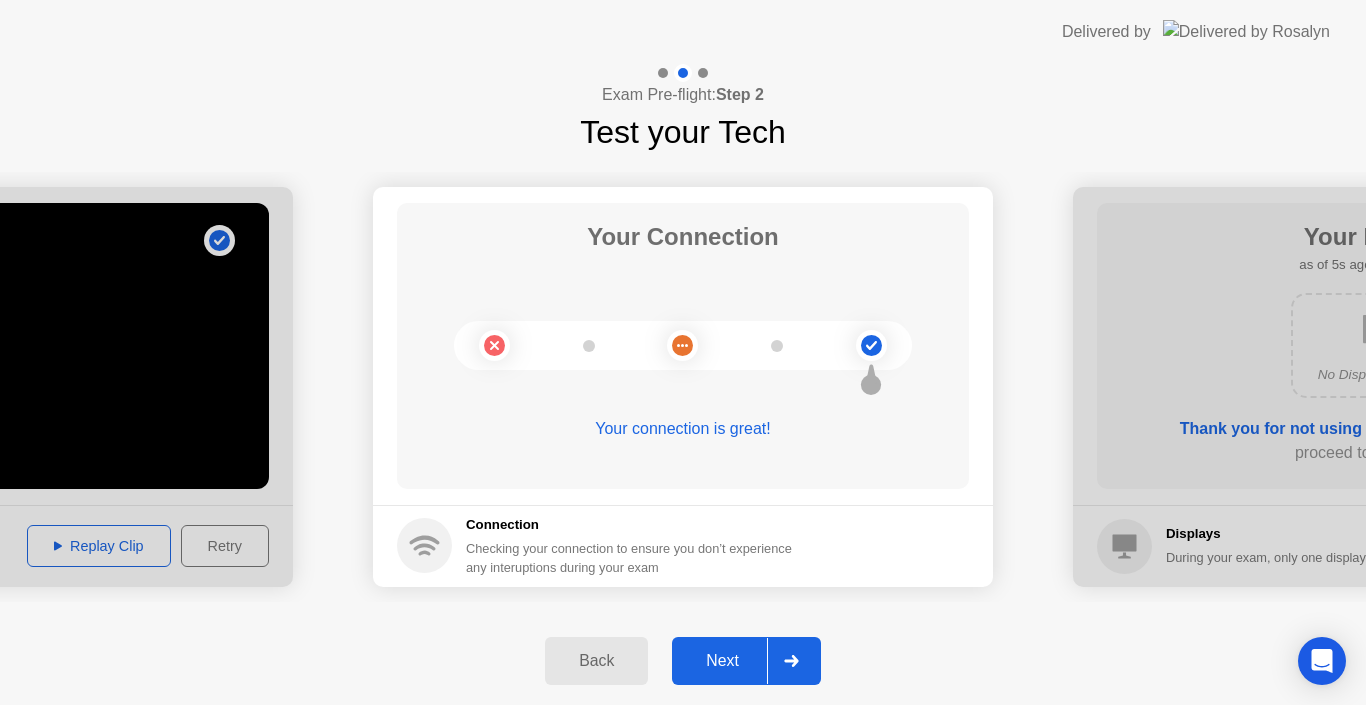 click 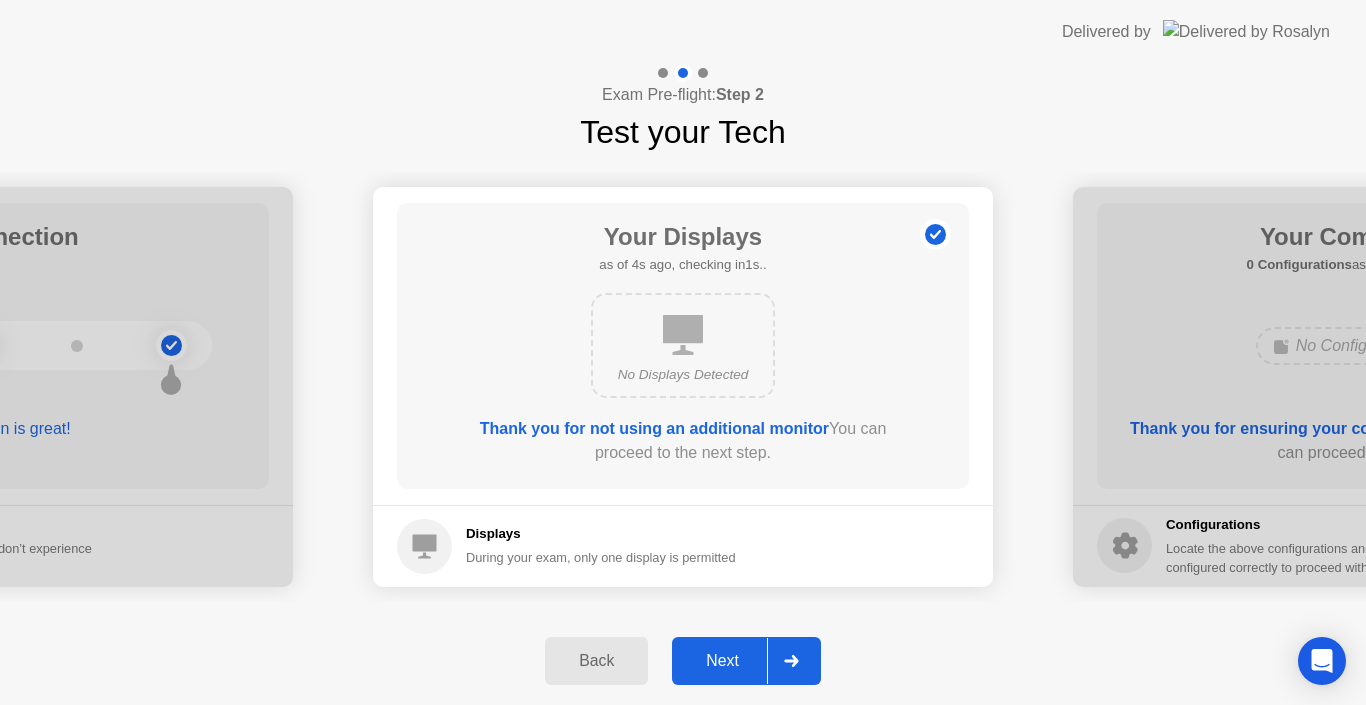 click 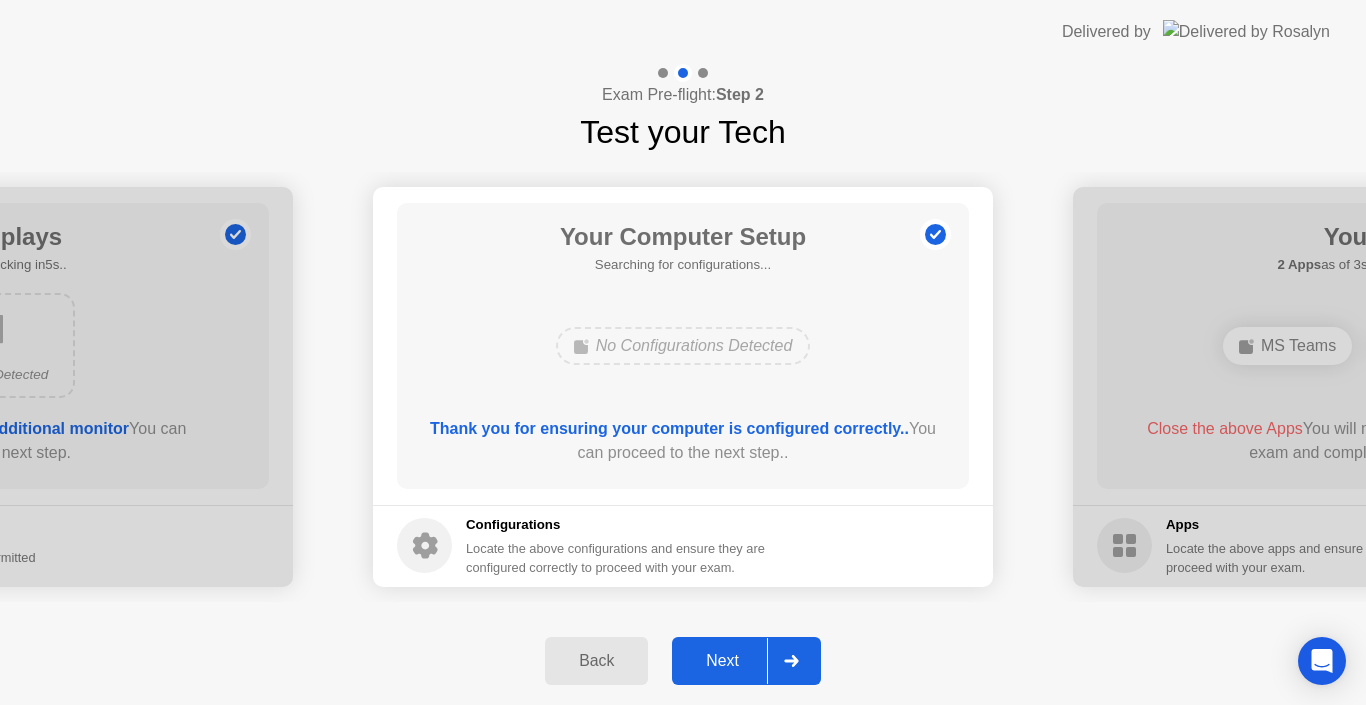 click 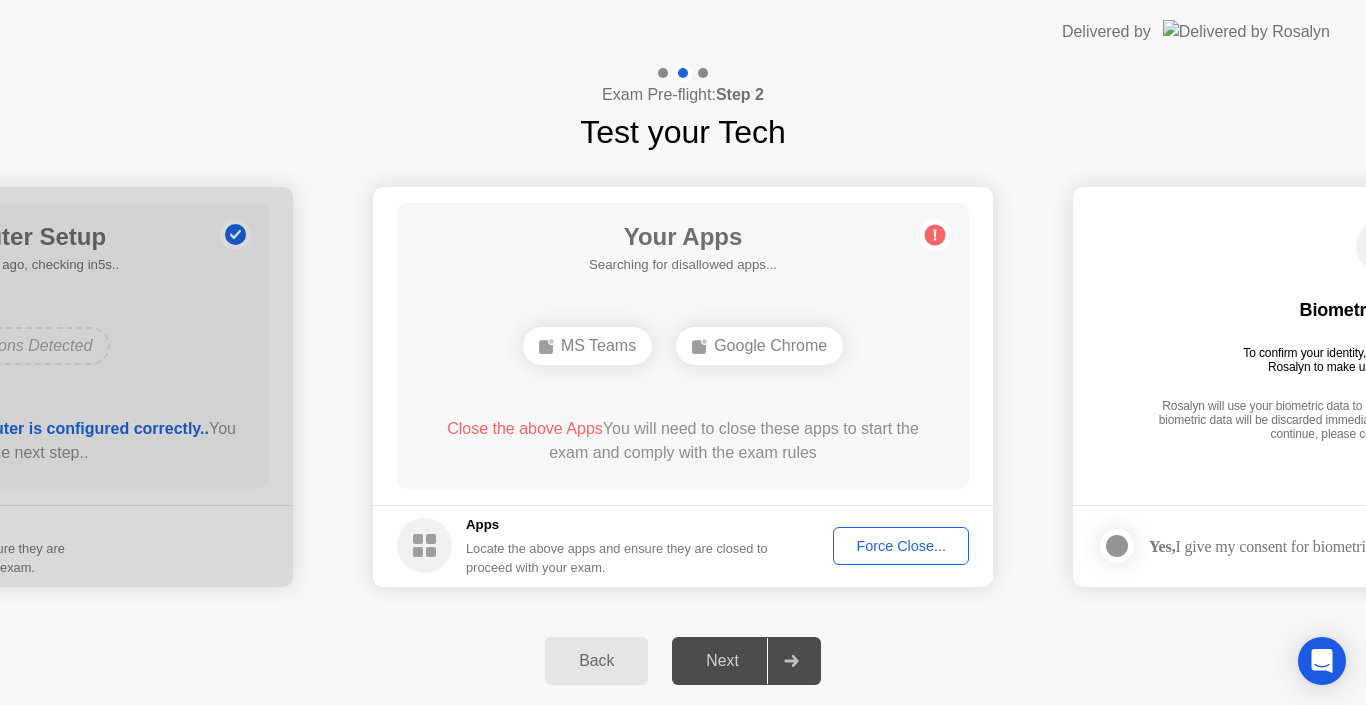 click on "Force Close..." 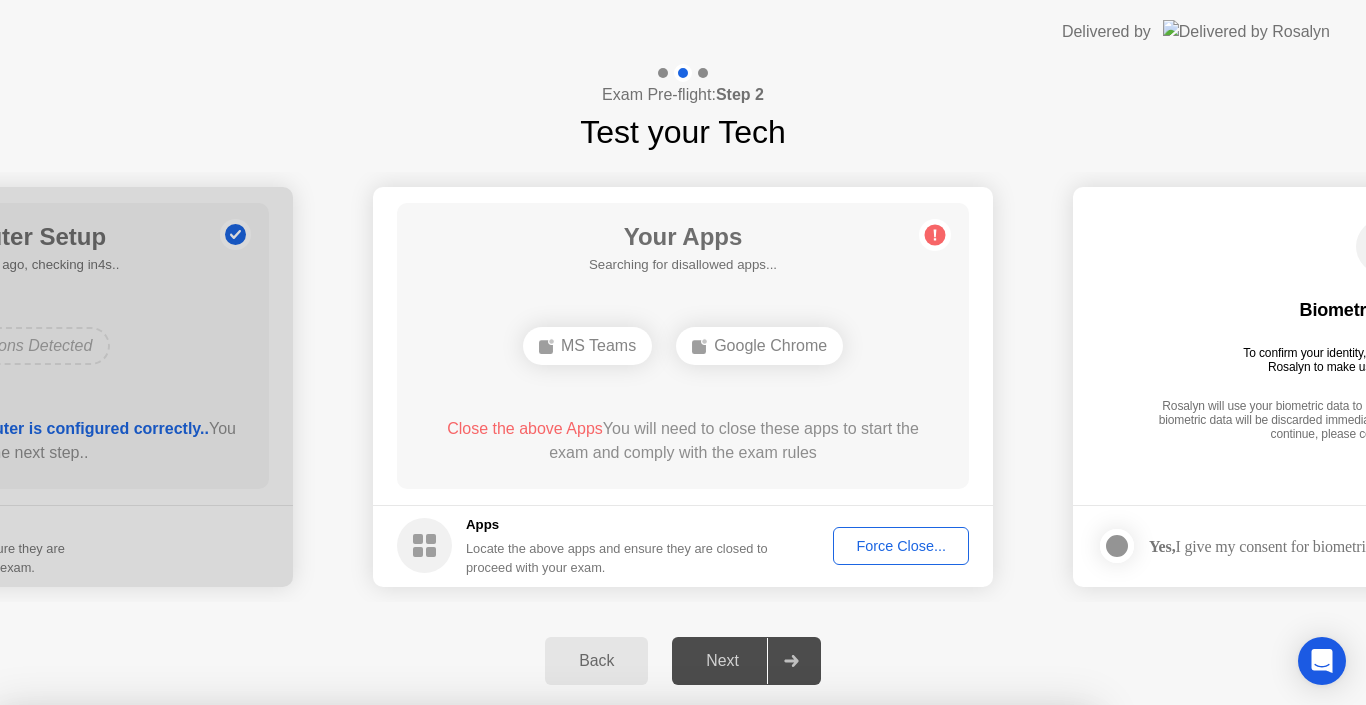 click on "Confirm" at bounding box center (613, 981) 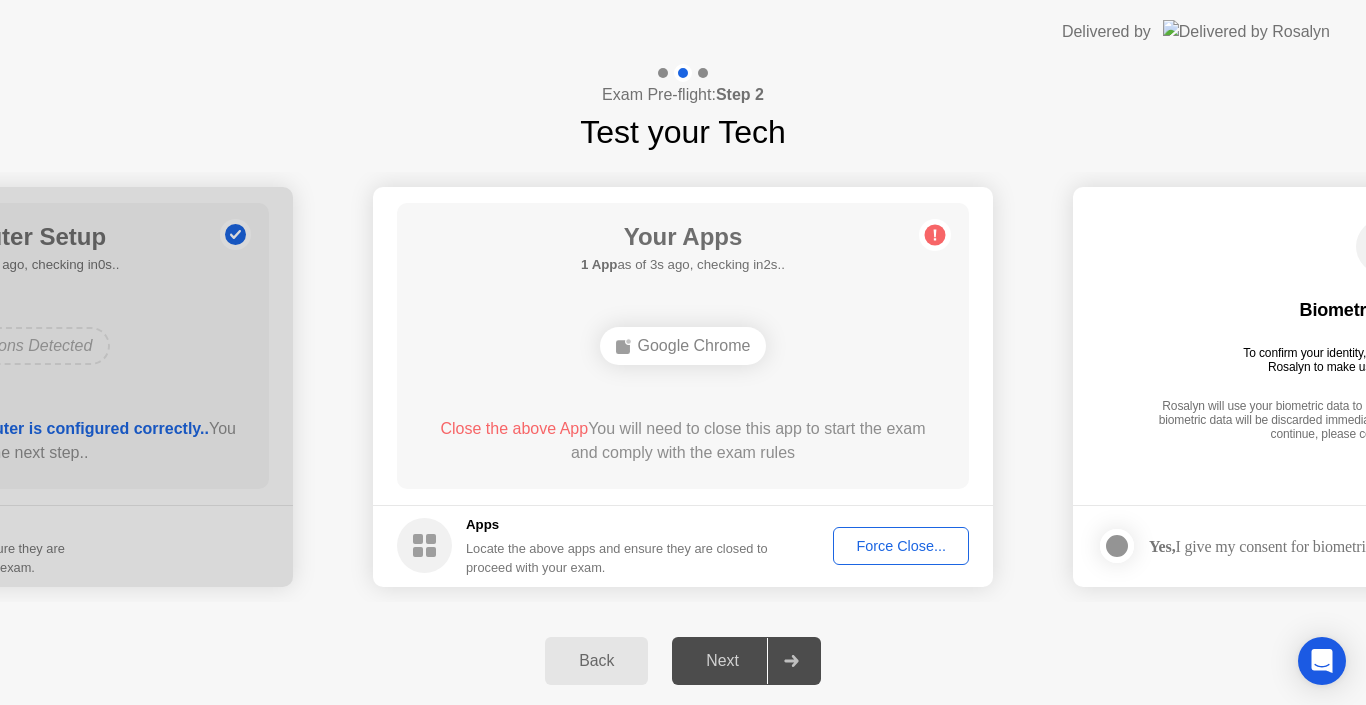 click on "Force Close..." 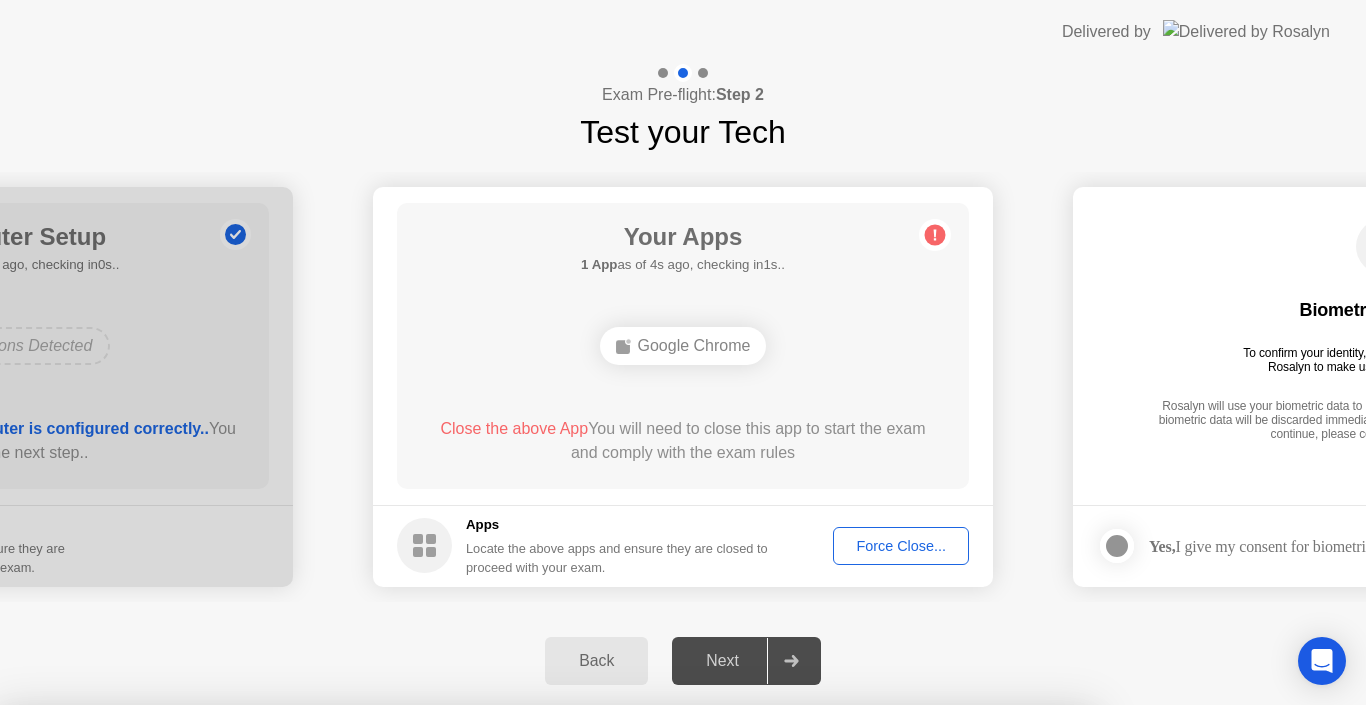 click on "Confirm" at bounding box center [613, 981] 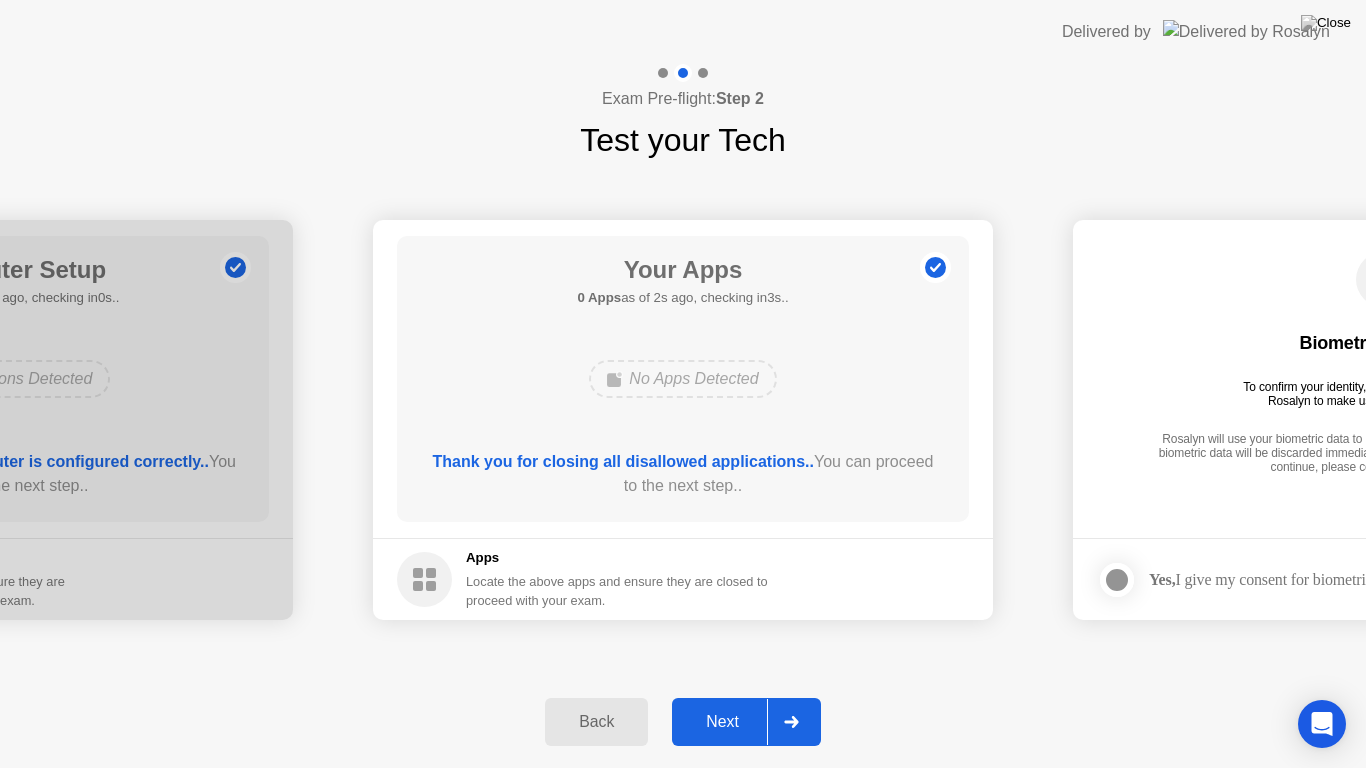 click 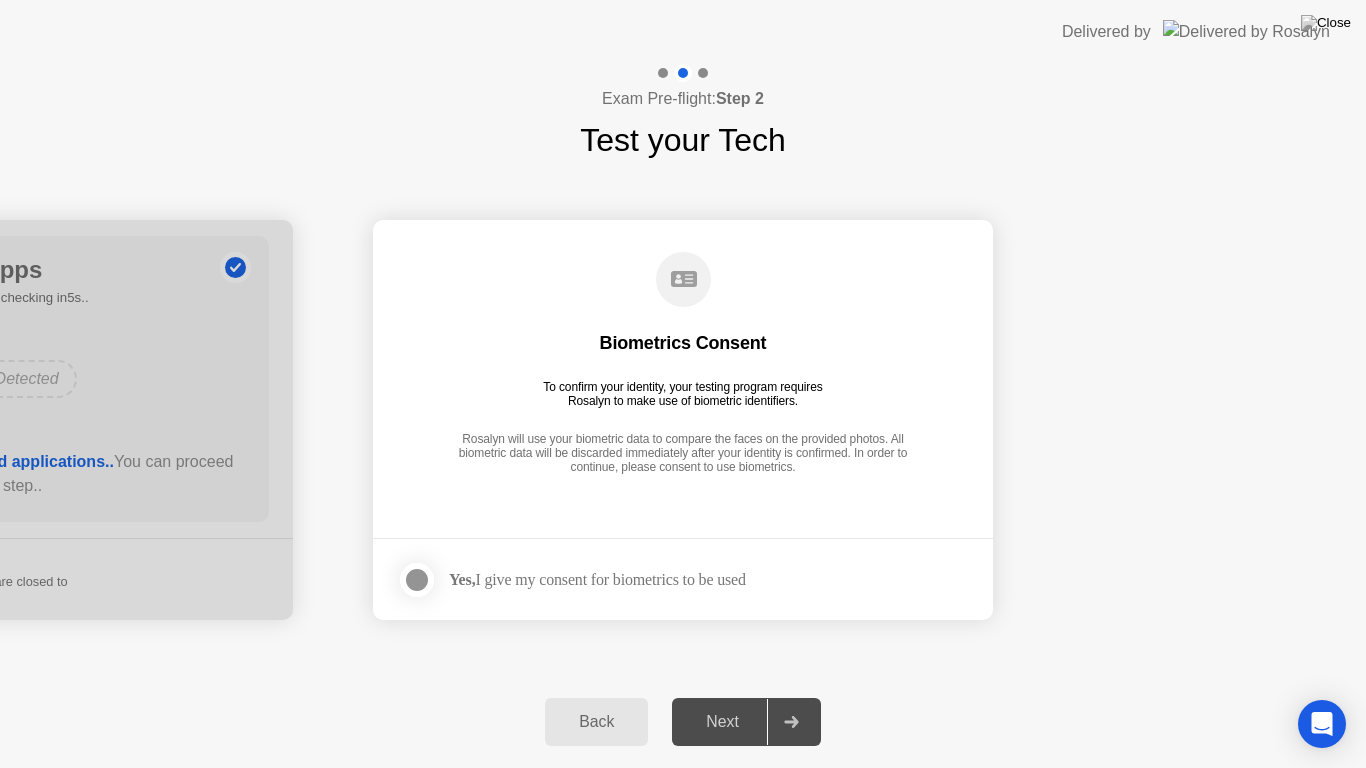 click 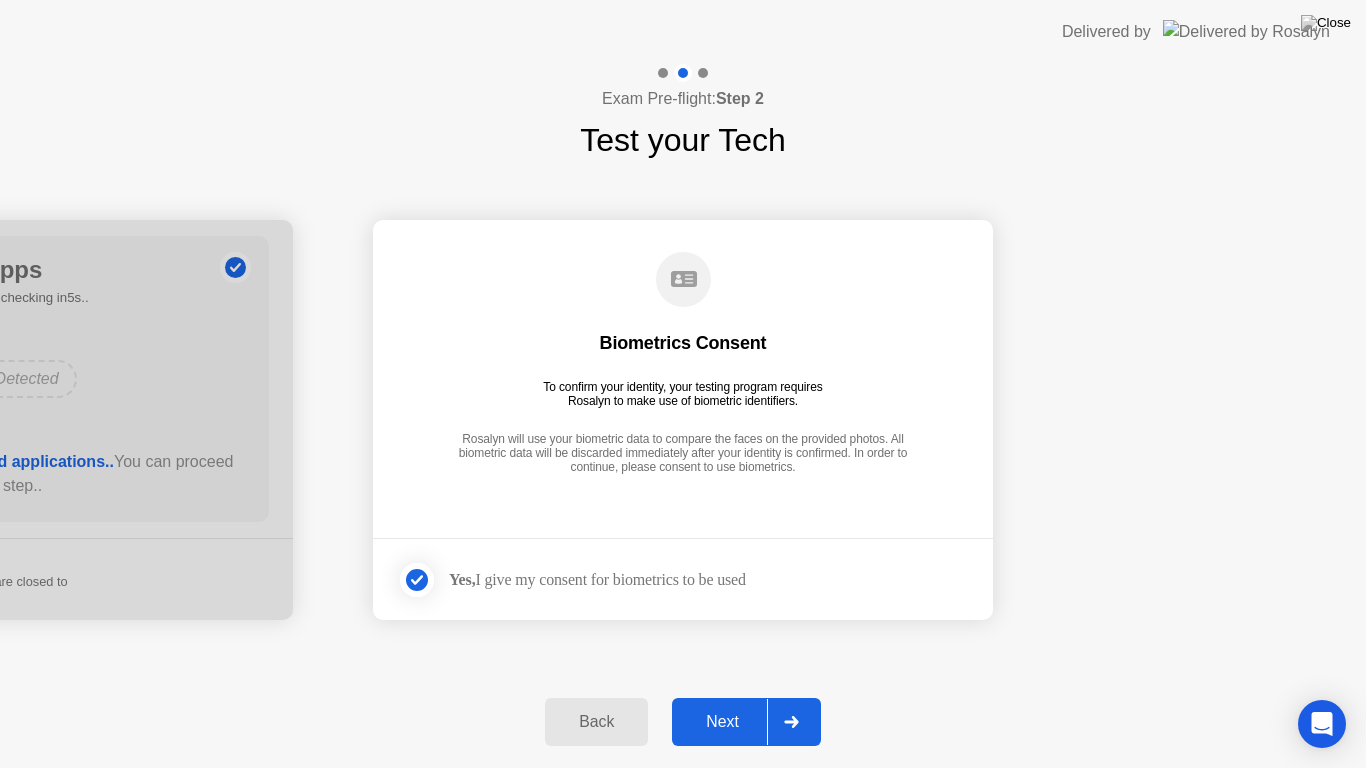 click 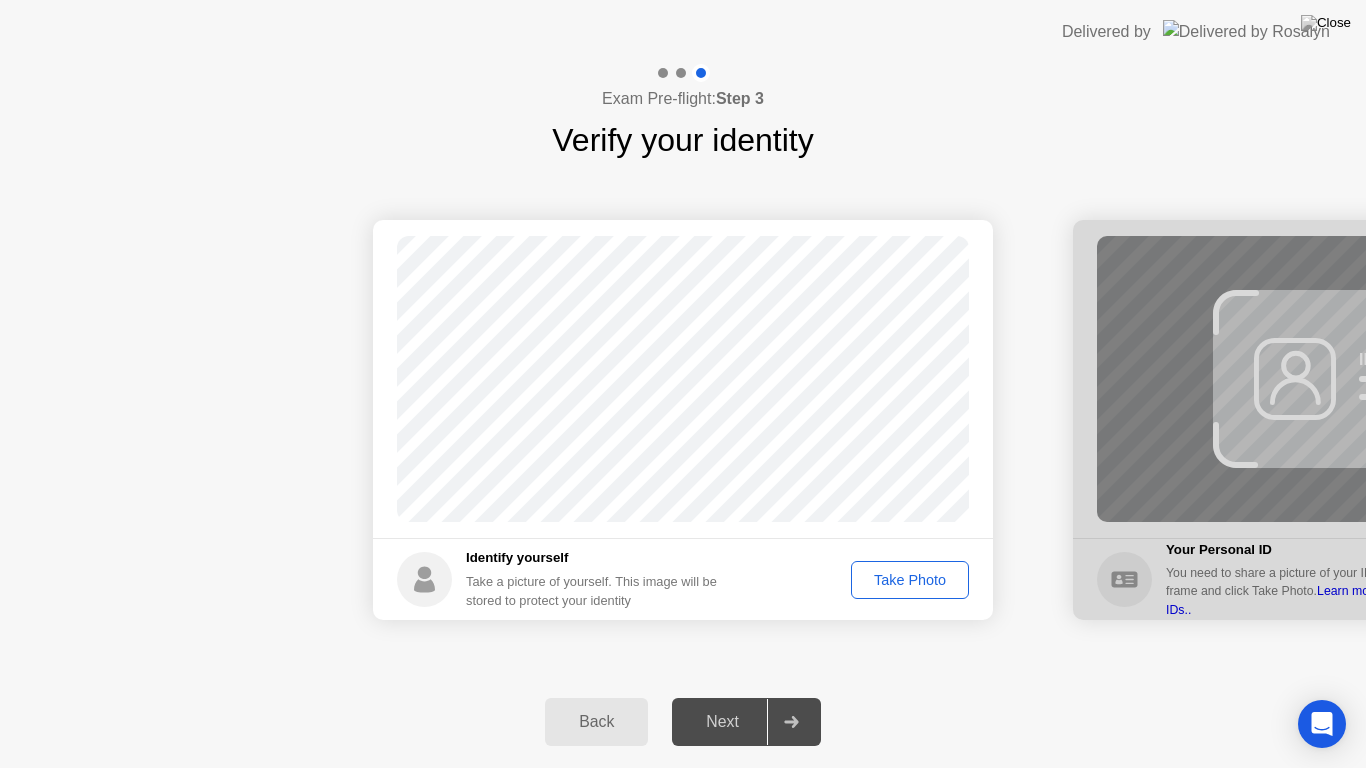 click on "Take Photo" 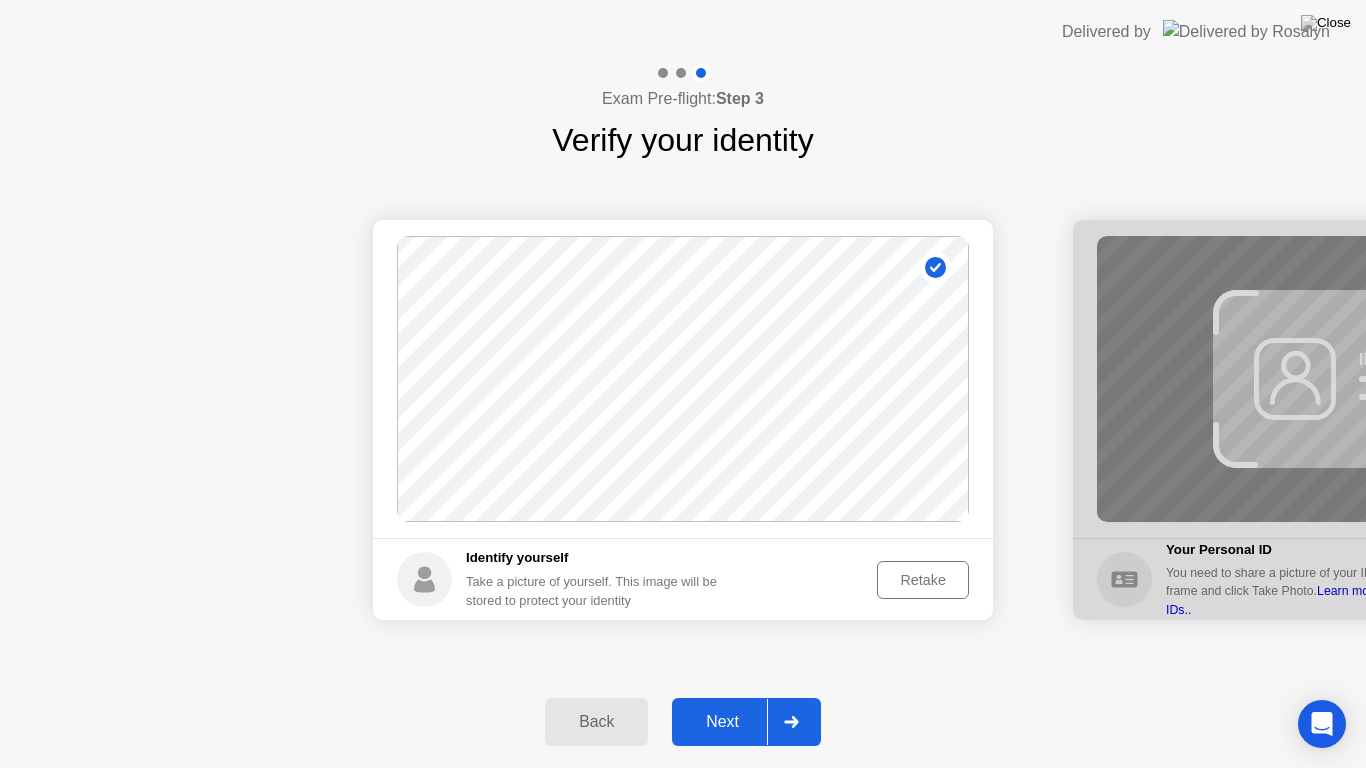 click on "Retake" 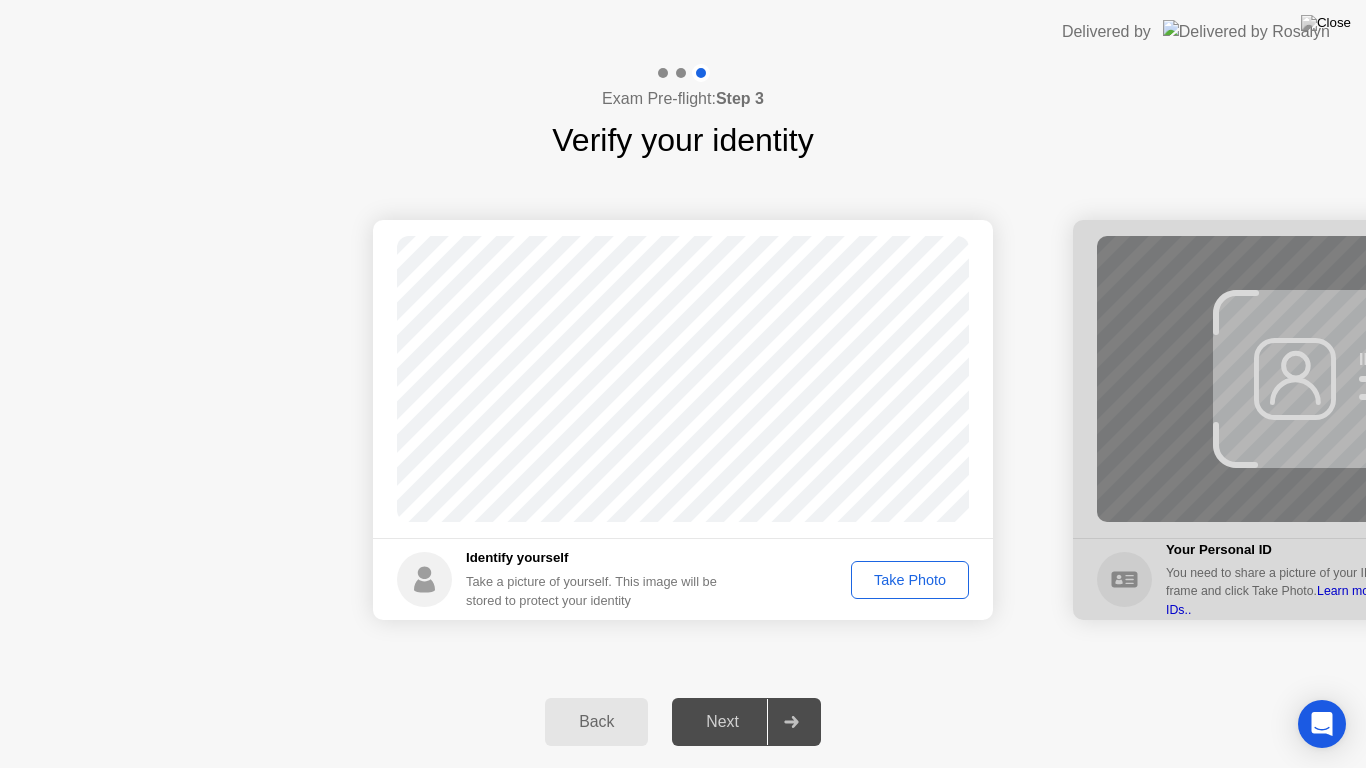 click on "Take Photo" 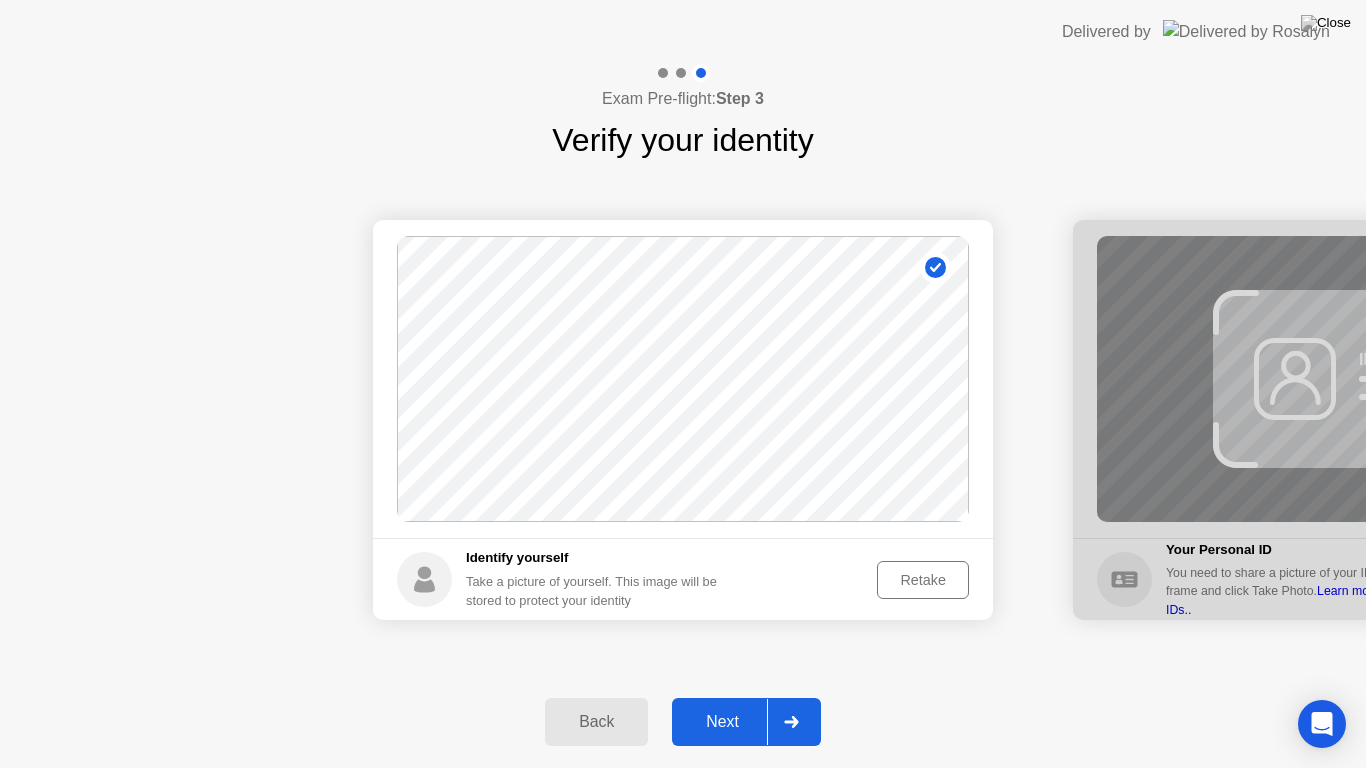 click 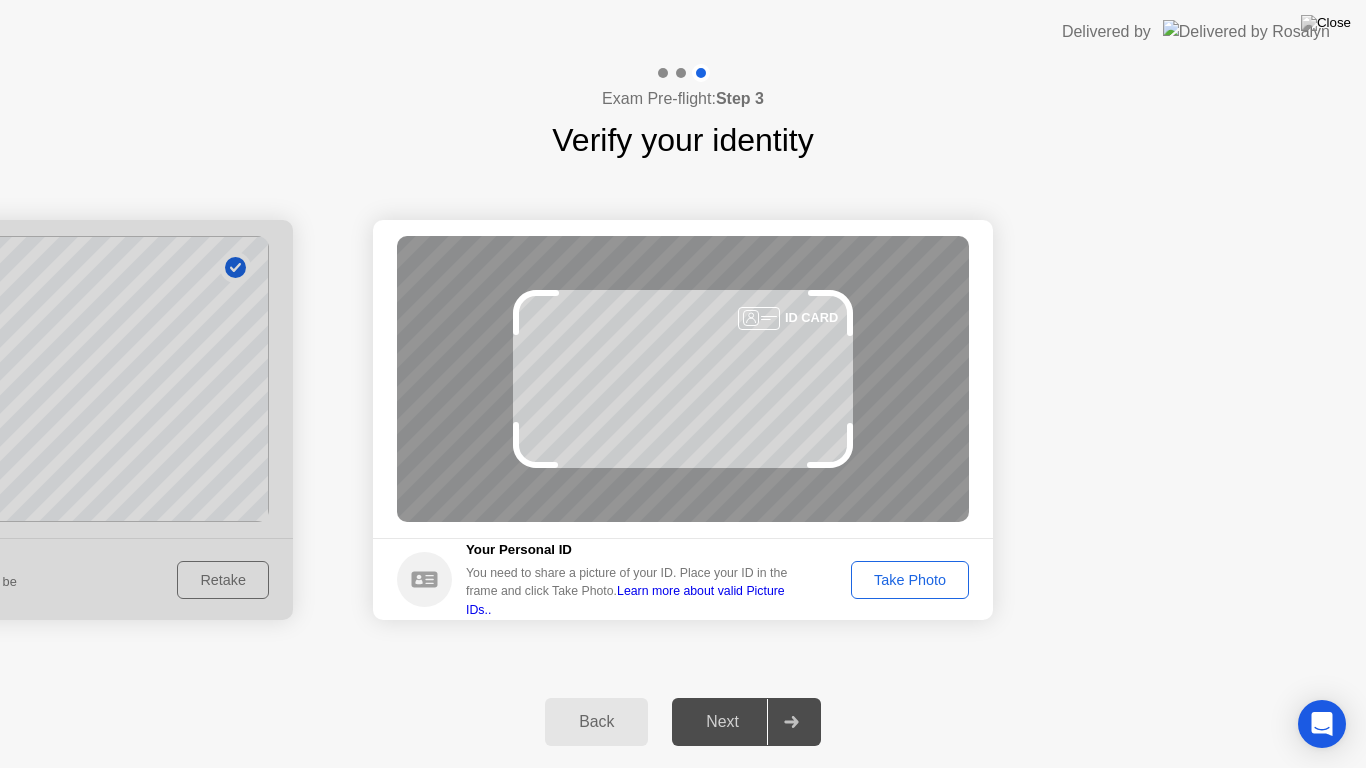 click on "Take Photo" 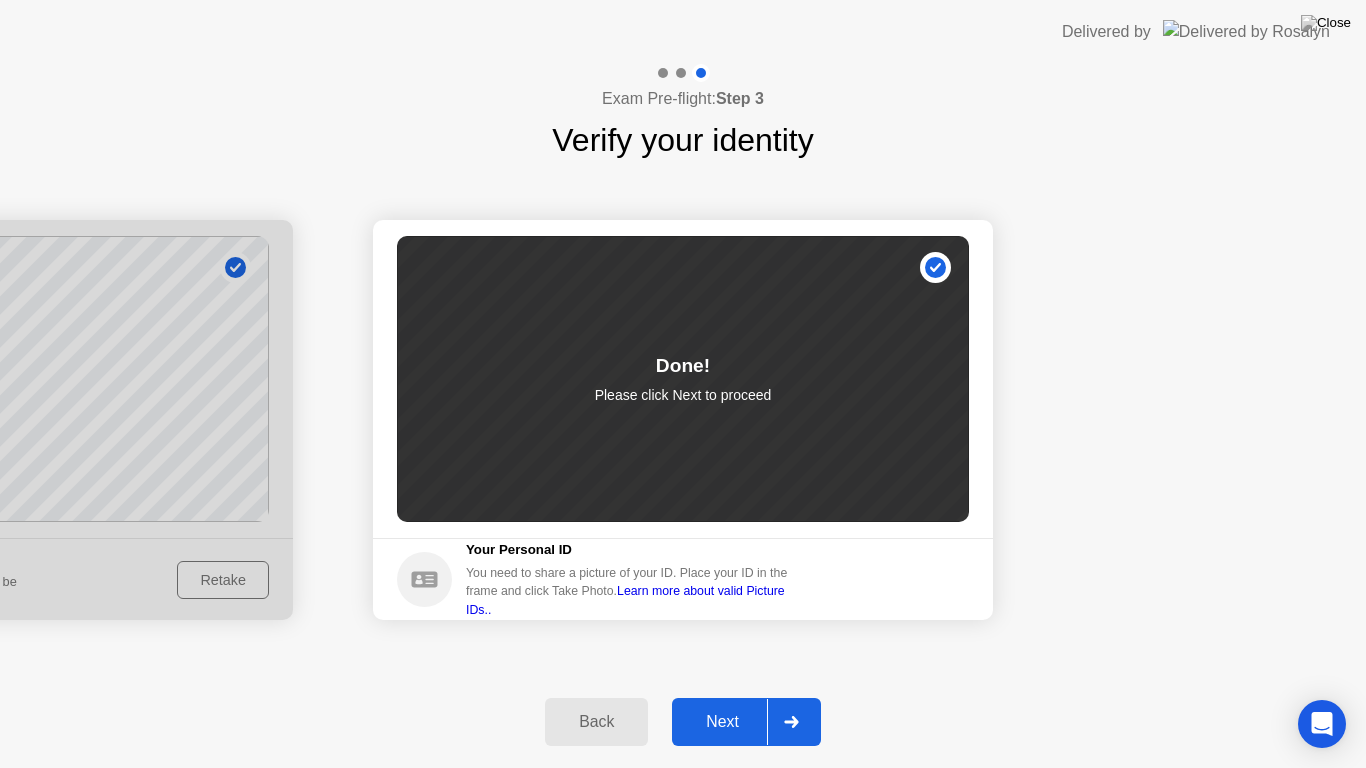 click 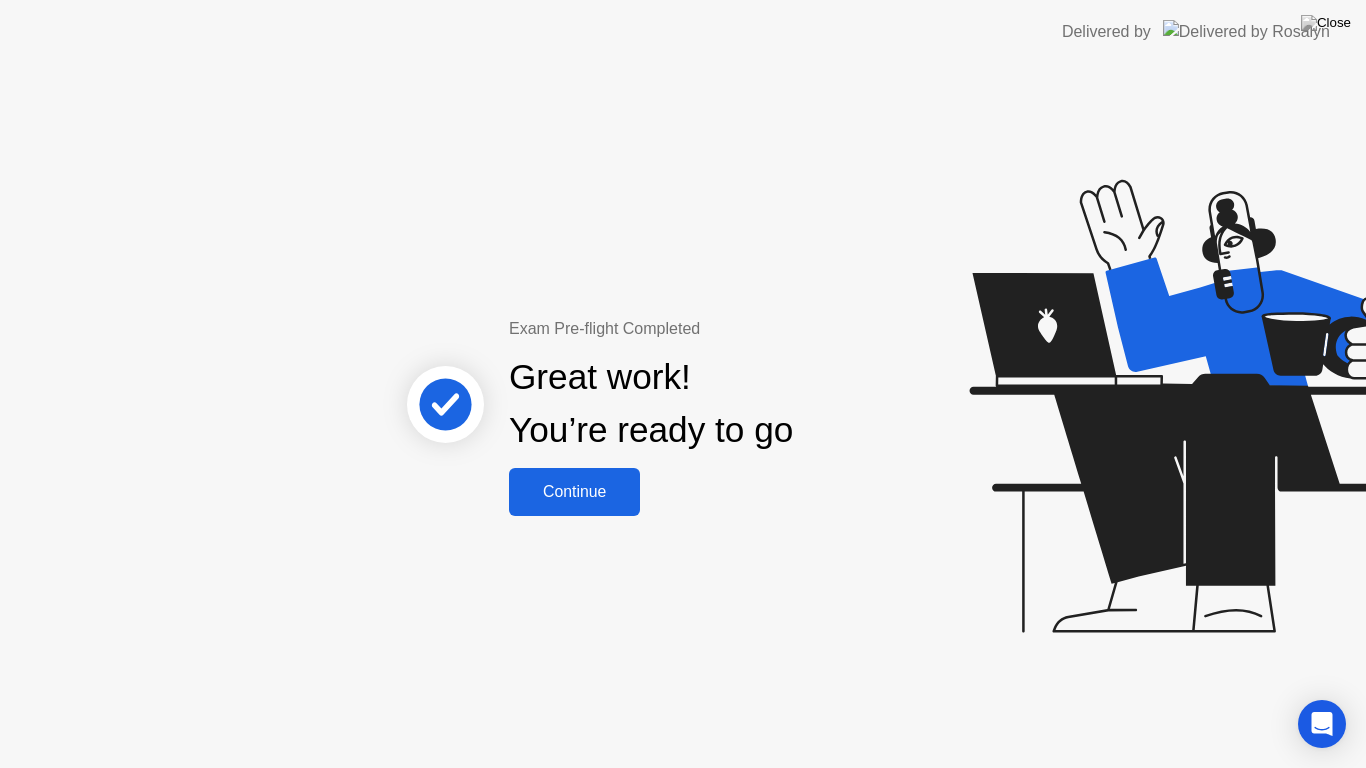 click on "Continue" 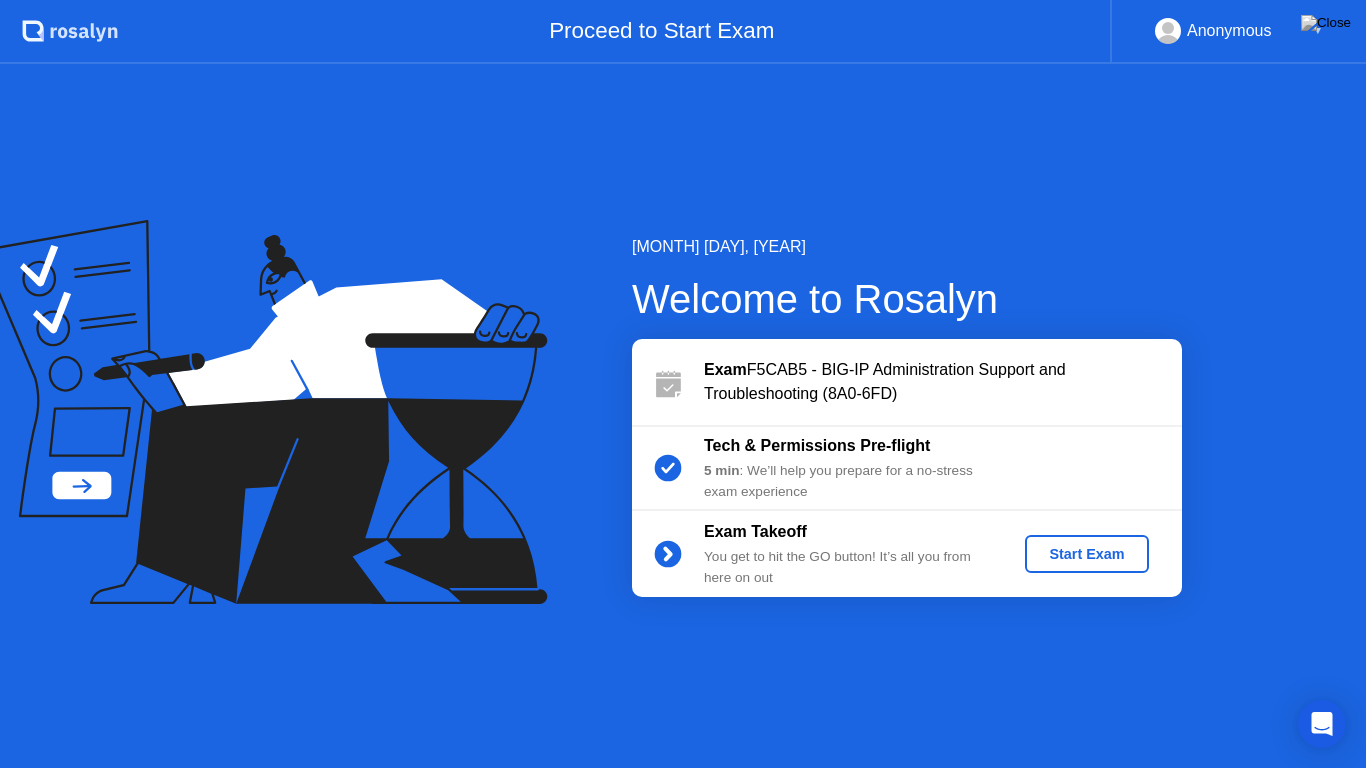 click on "Start Exam" 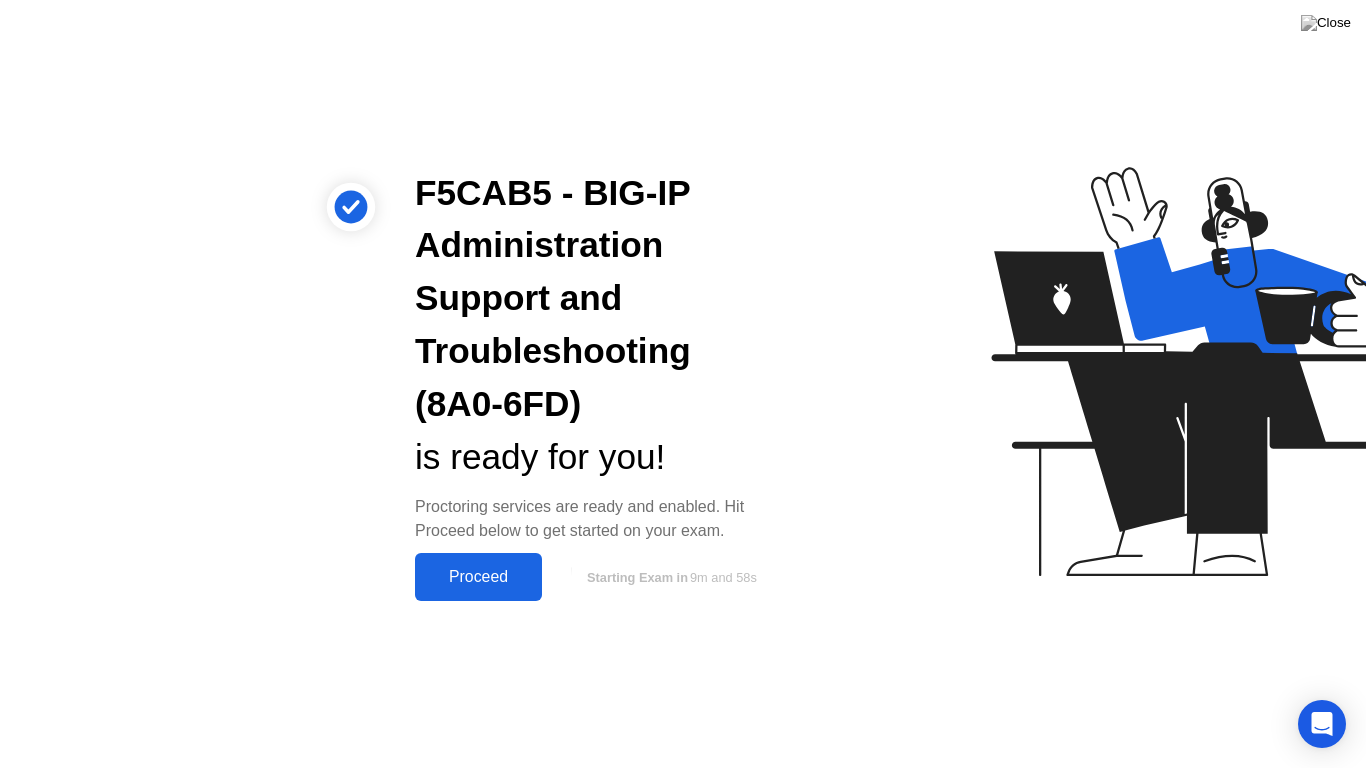 click on "Proceed" 